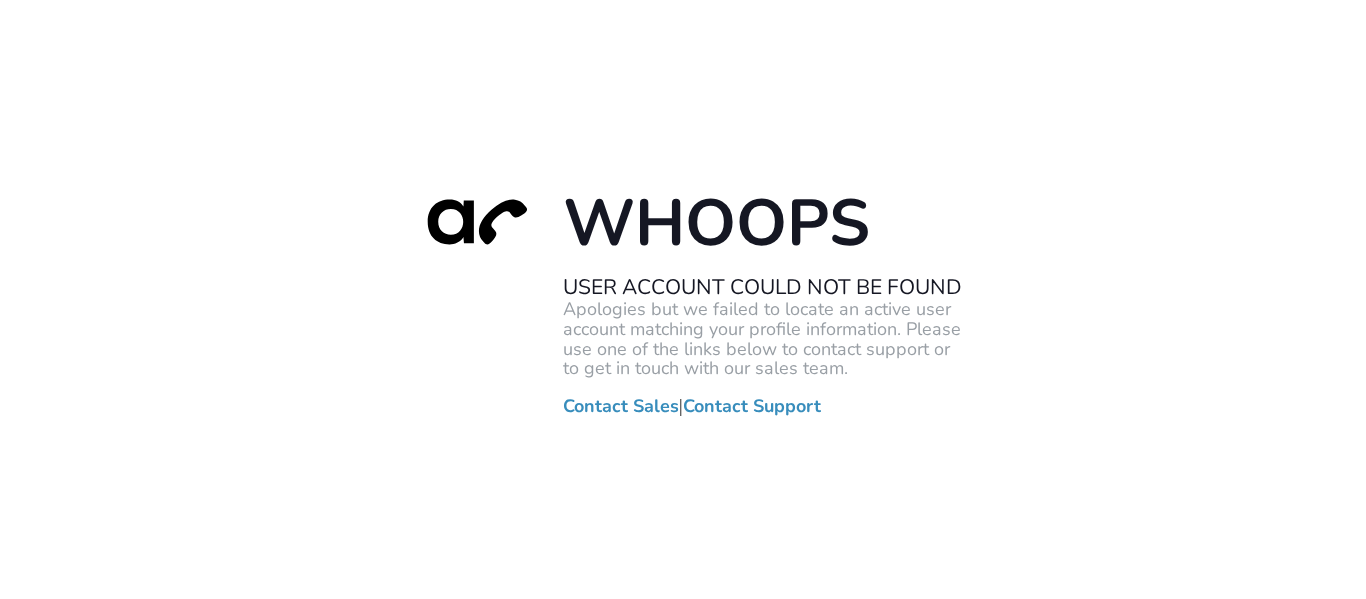 scroll, scrollTop: 0, scrollLeft: 0, axis: both 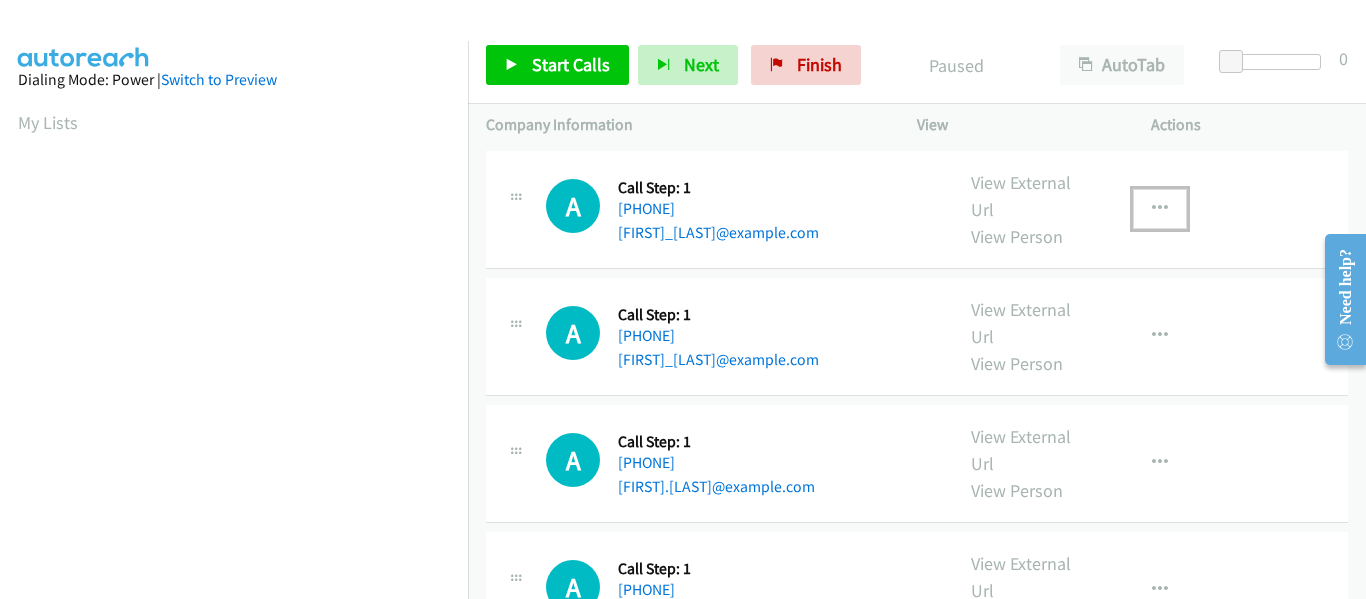 click at bounding box center [1160, 209] 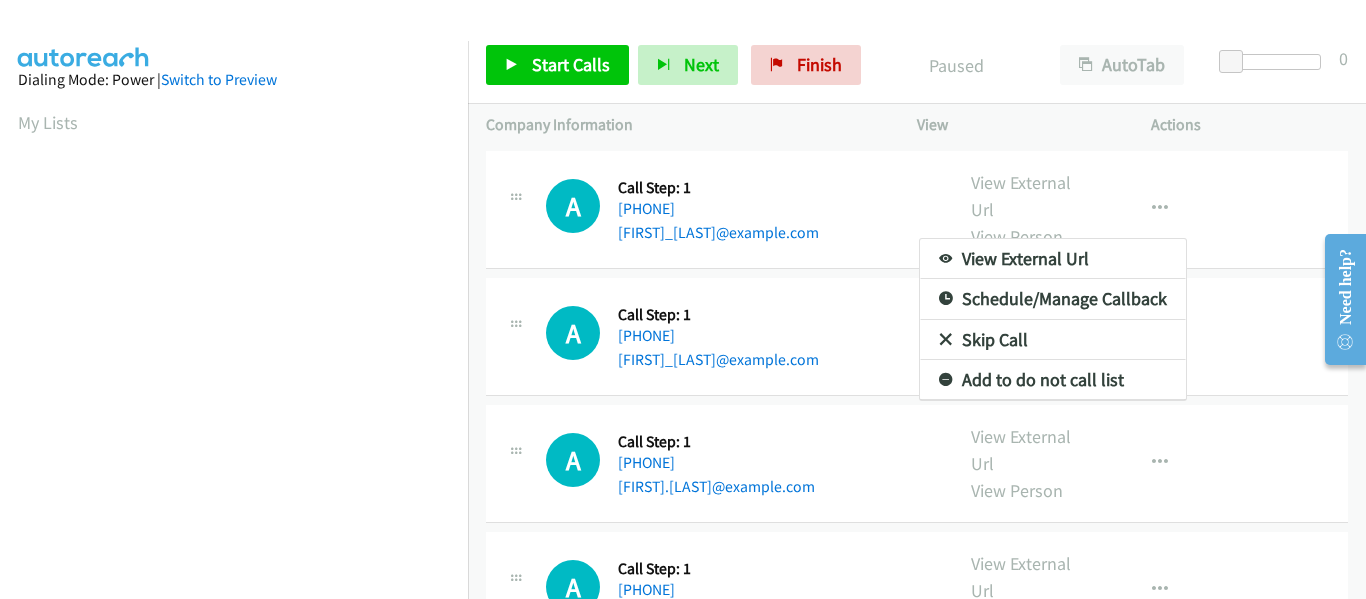 click at bounding box center [683, 299] 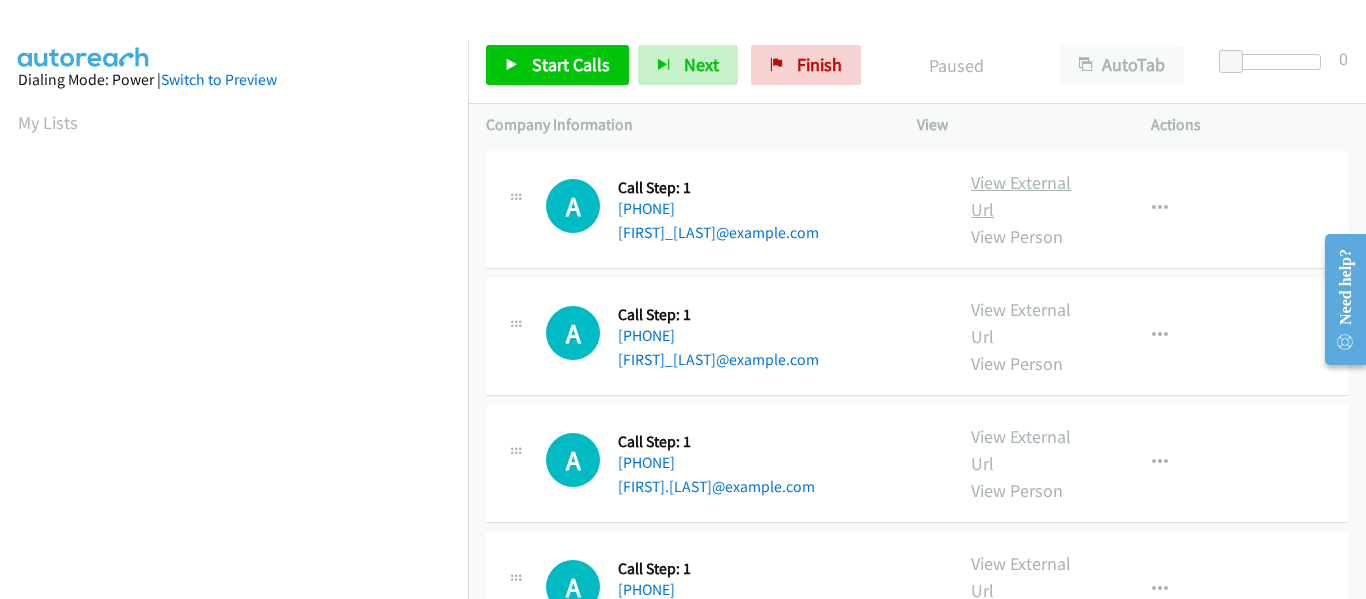 click on "View External Url" at bounding box center [1021, 196] 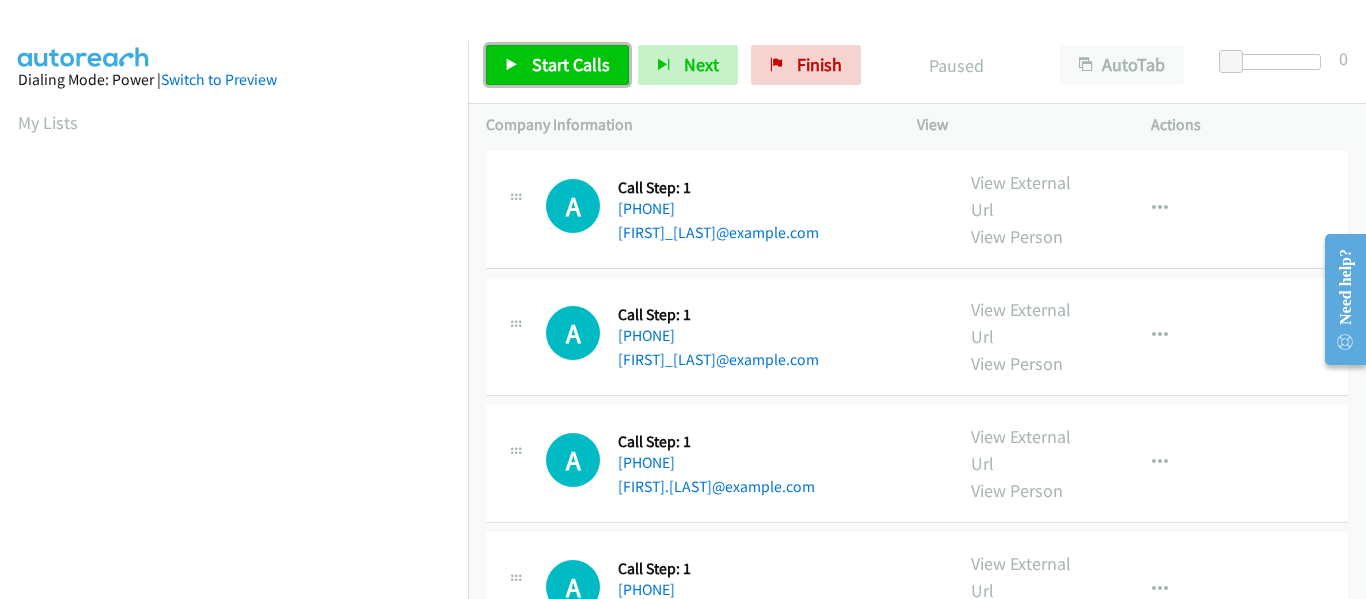 click on "Start Calls" at bounding box center [571, 64] 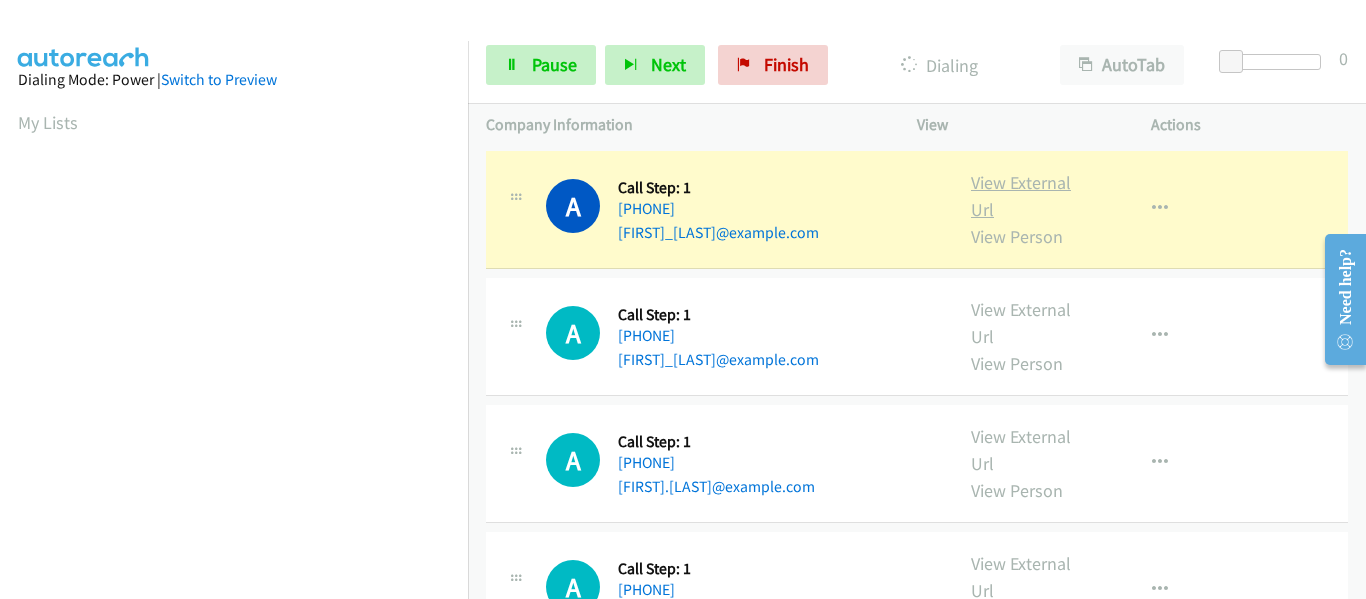 click on "View External Url" at bounding box center [1021, 196] 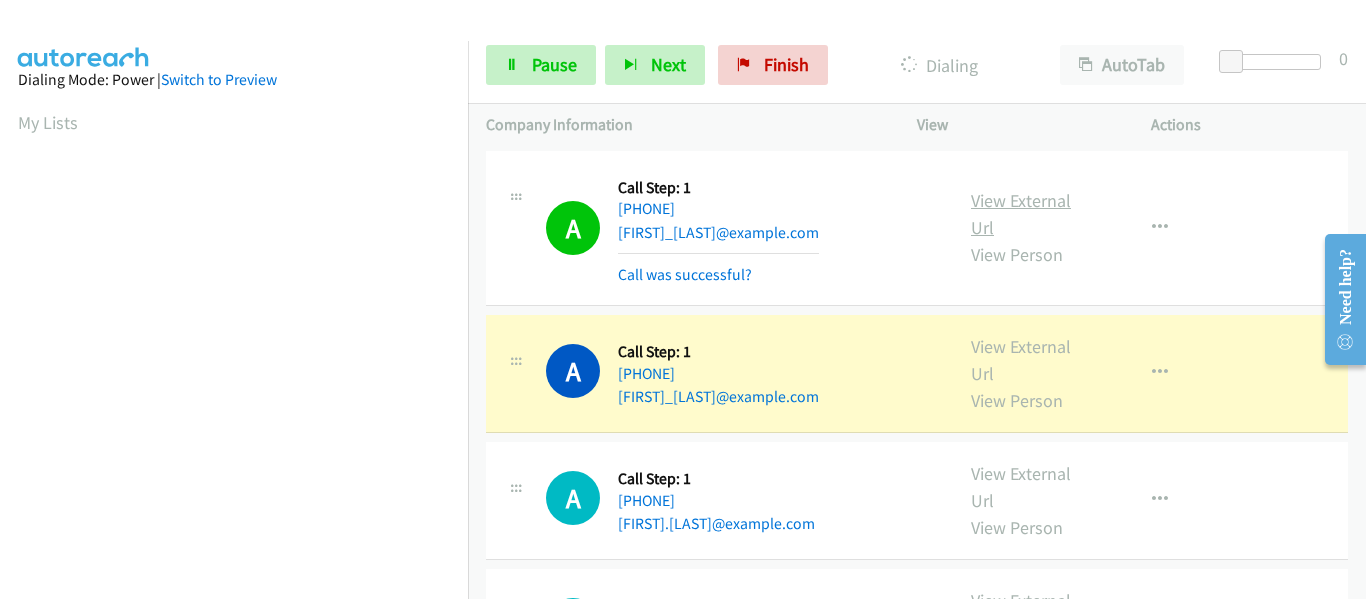 scroll, scrollTop: 523, scrollLeft: 0, axis: vertical 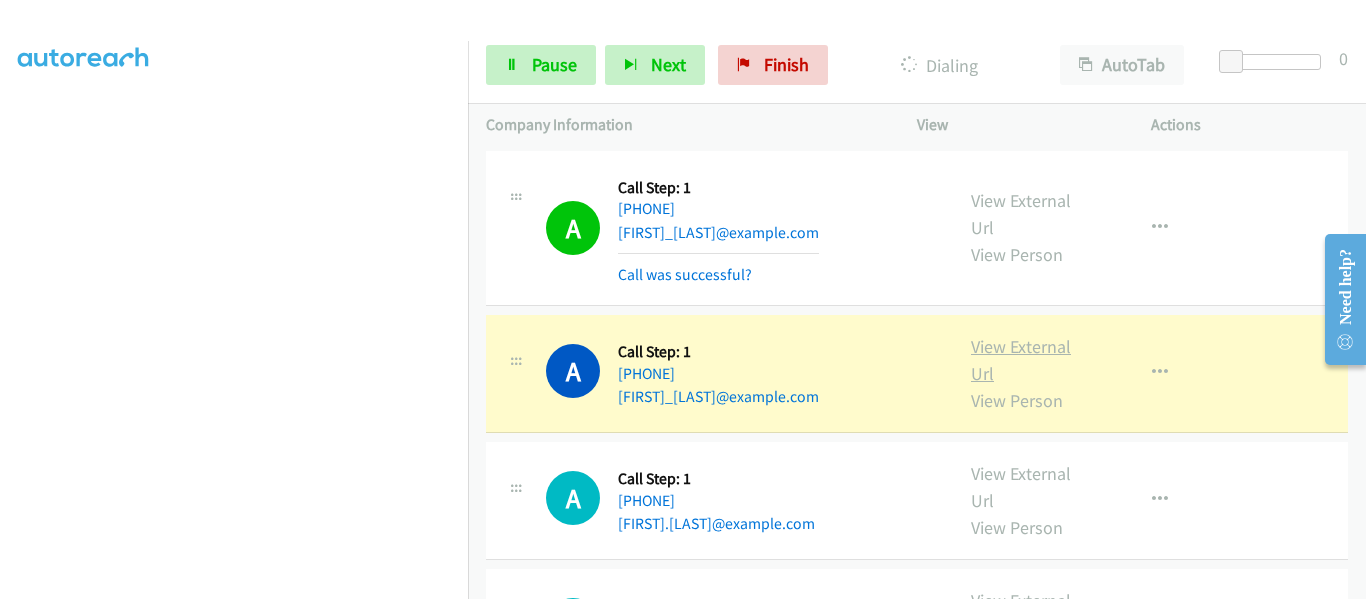 click on "View External Url" at bounding box center [1021, 360] 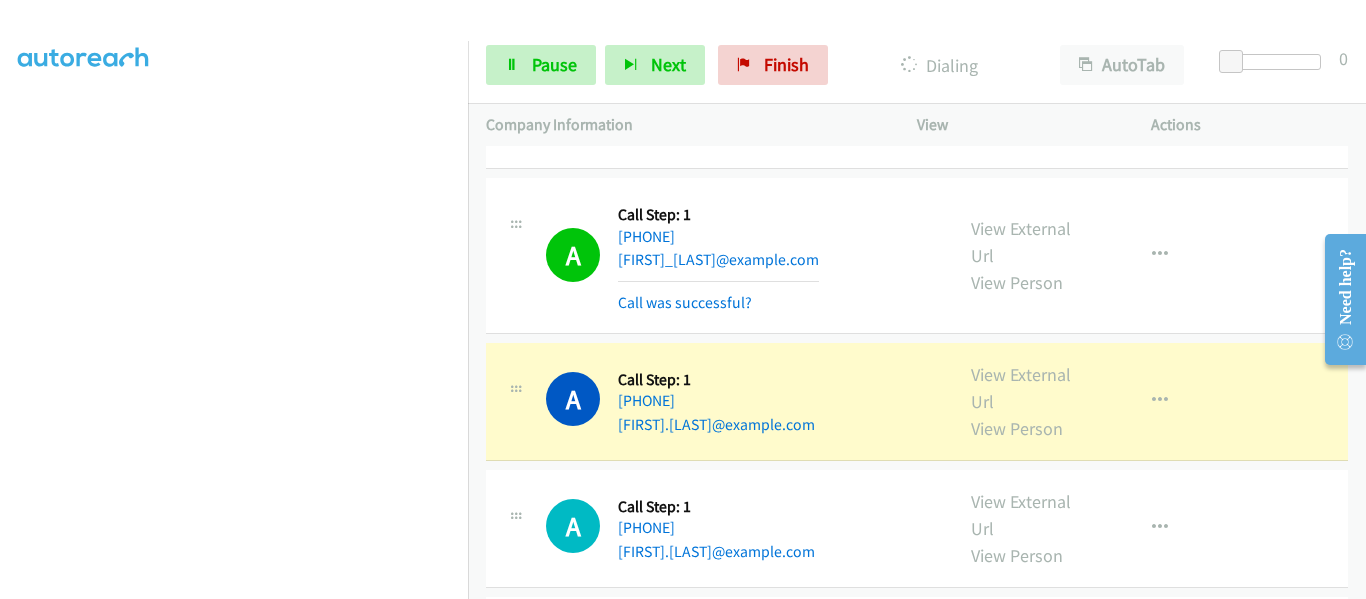 scroll, scrollTop: 200, scrollLeft: 0, axis: vertical 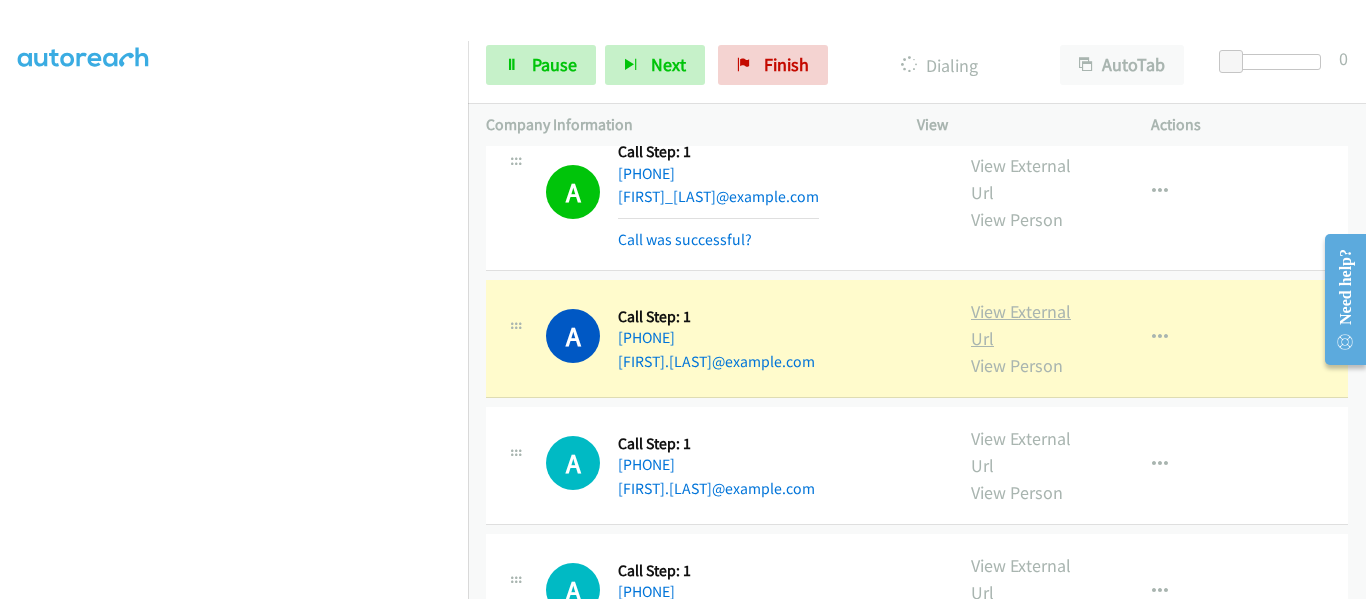 click on "View External Url" at bounding box center (1021, 325) 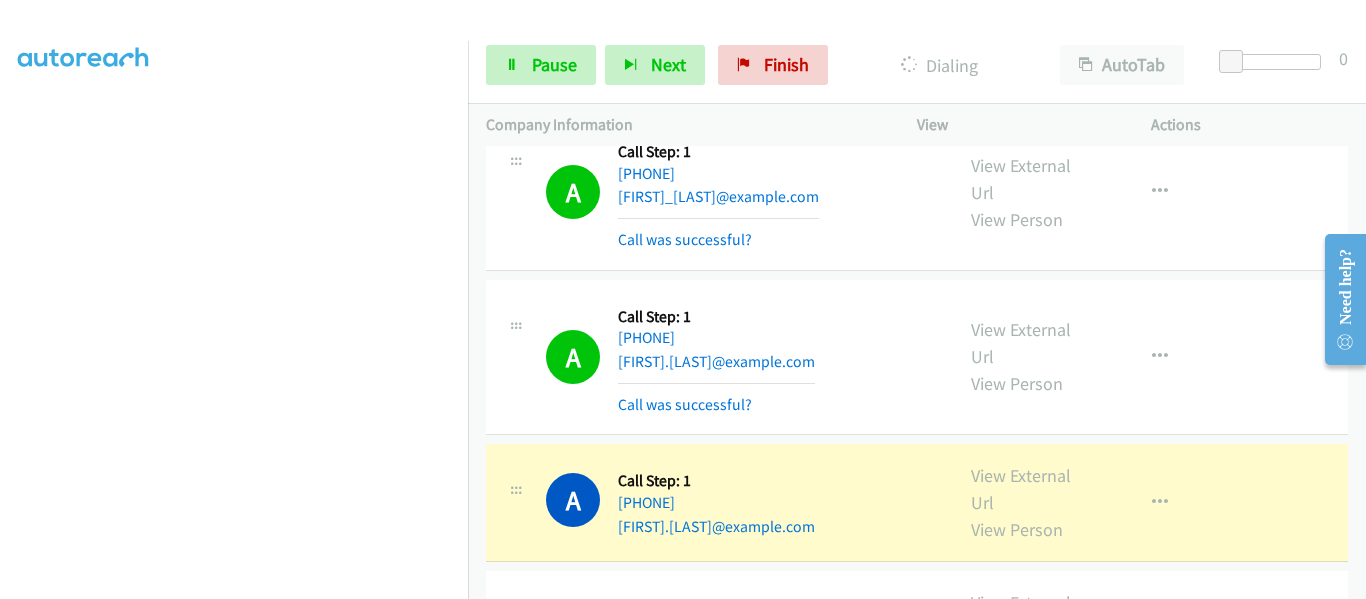 scroll, scrollTop: 300, scrollLeft: 0, axis: vertical 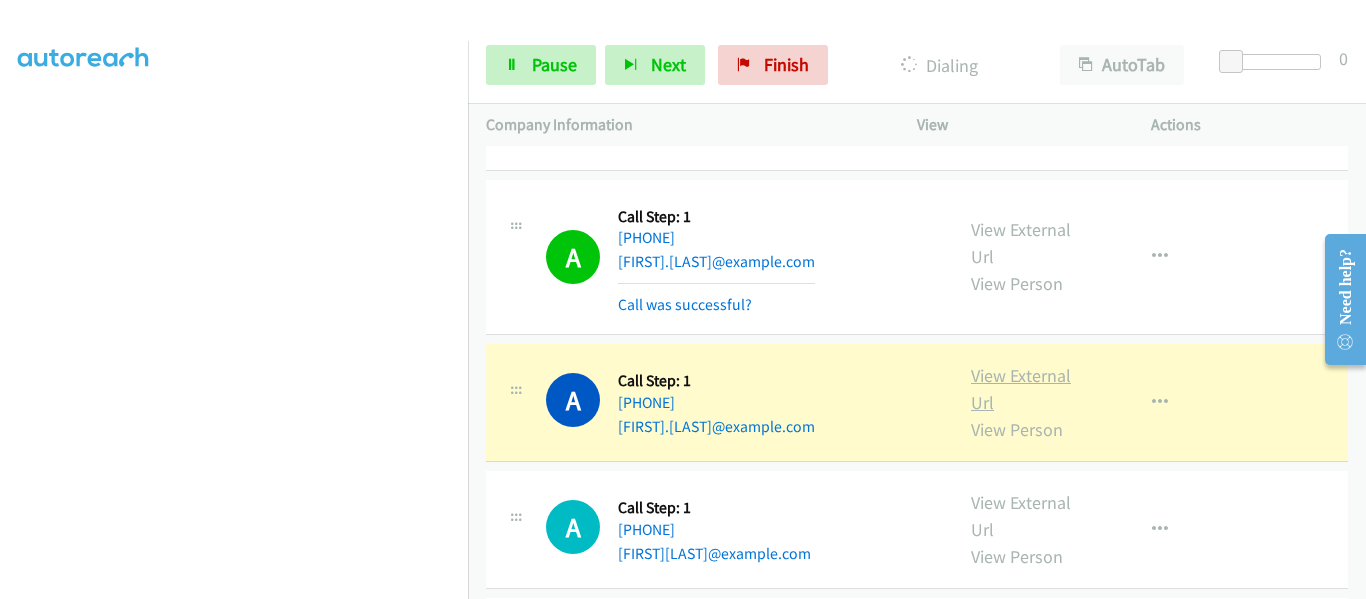 click on "View External Url" at bounding box center (1021, 389) 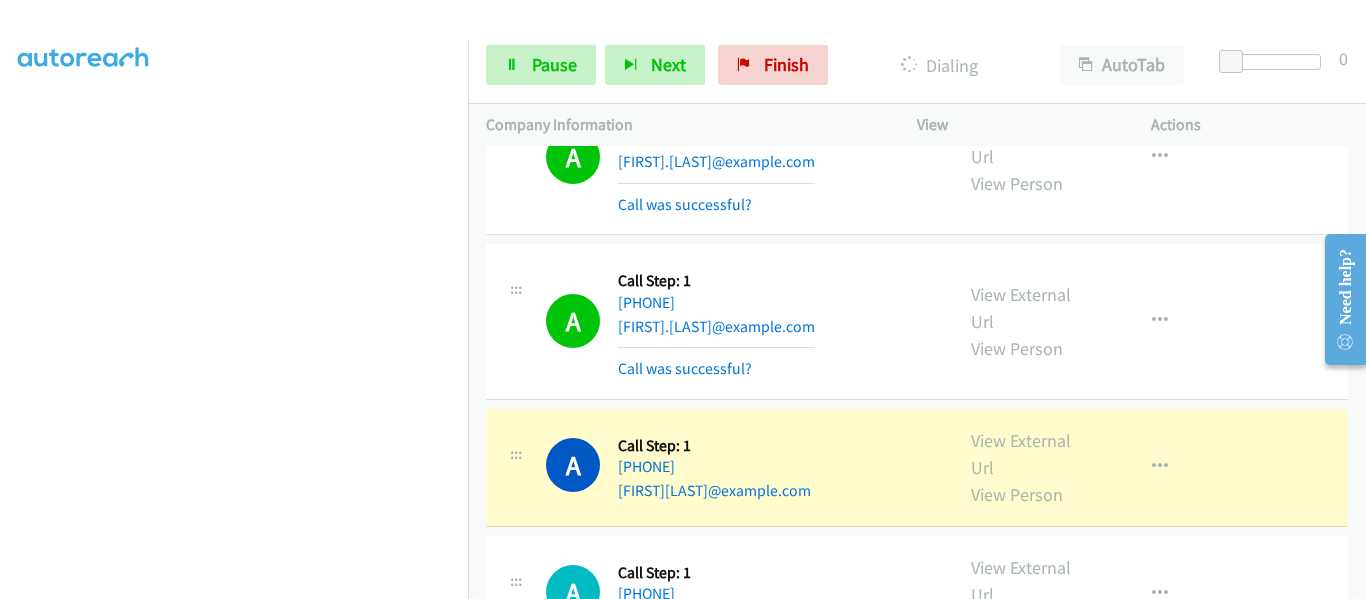 scroll, scrollTop: 500, scrollLeft: 0, axis: vertical 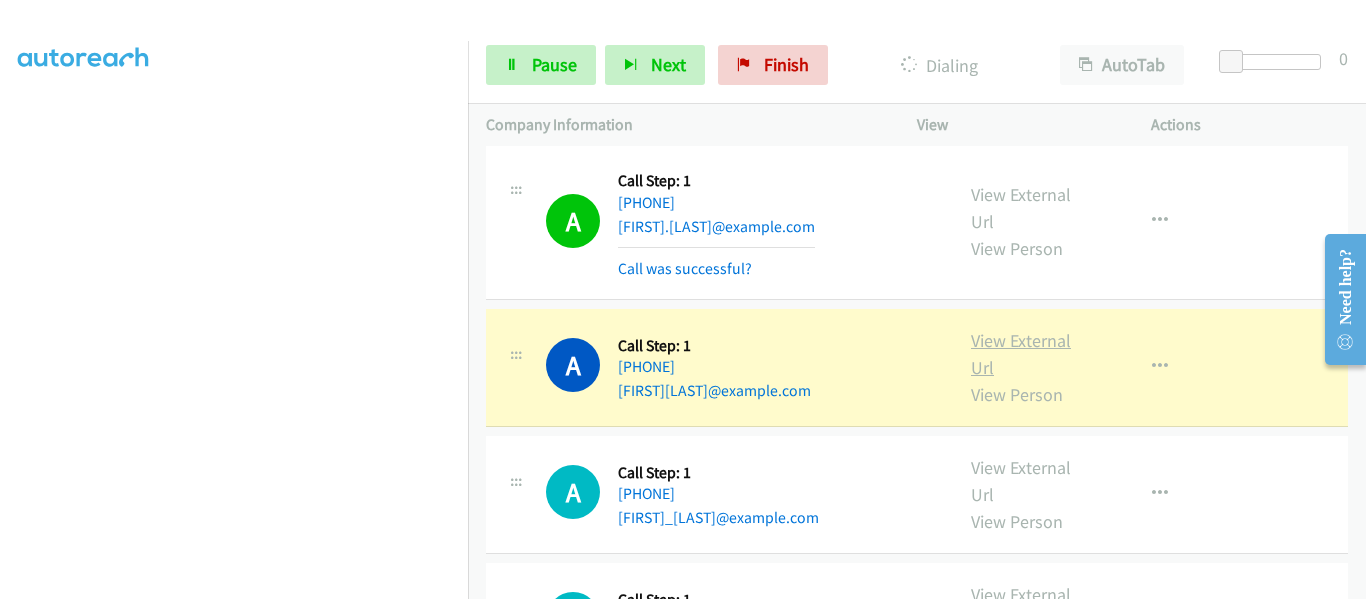 click on "View External Url" at bounding box center (1021, 354) 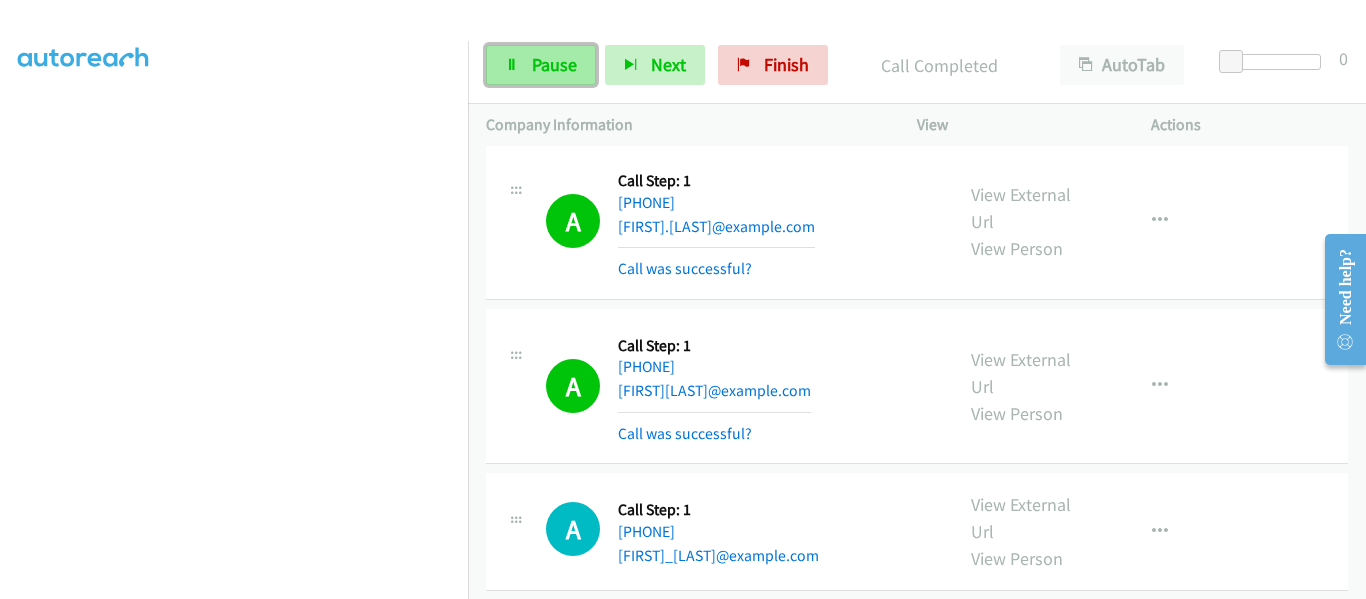 click on "Pause" at bounding box center [554, 64] 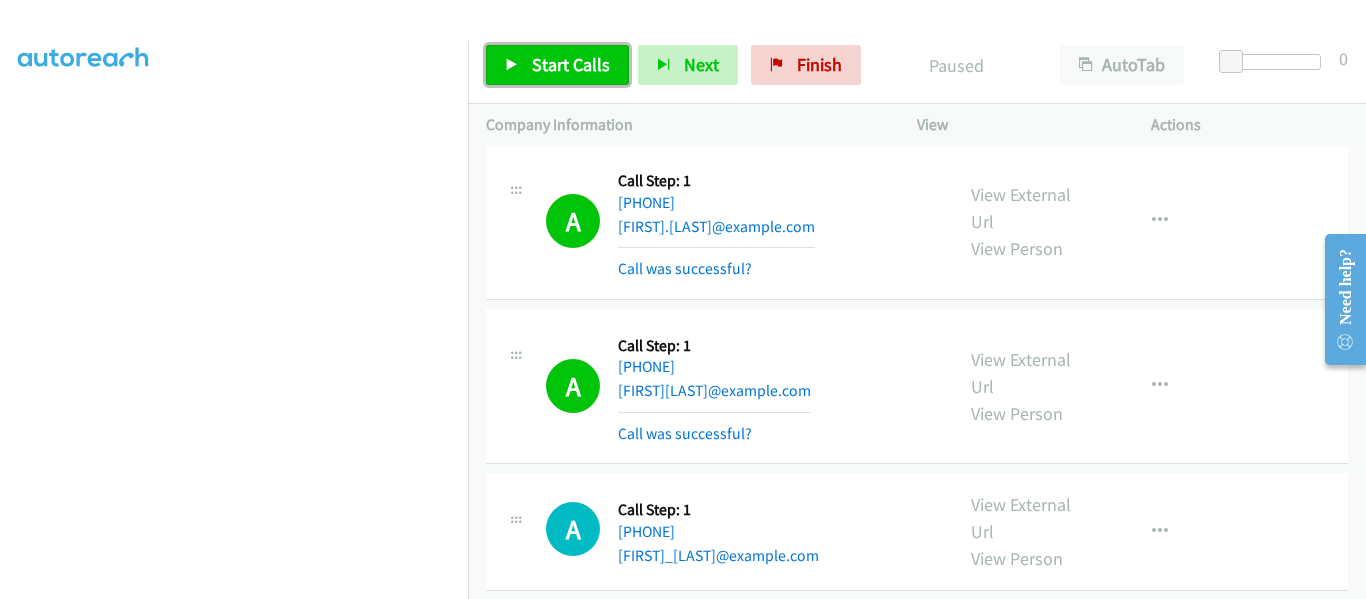 click on "Start Calls" at bounding box center (571, 64) 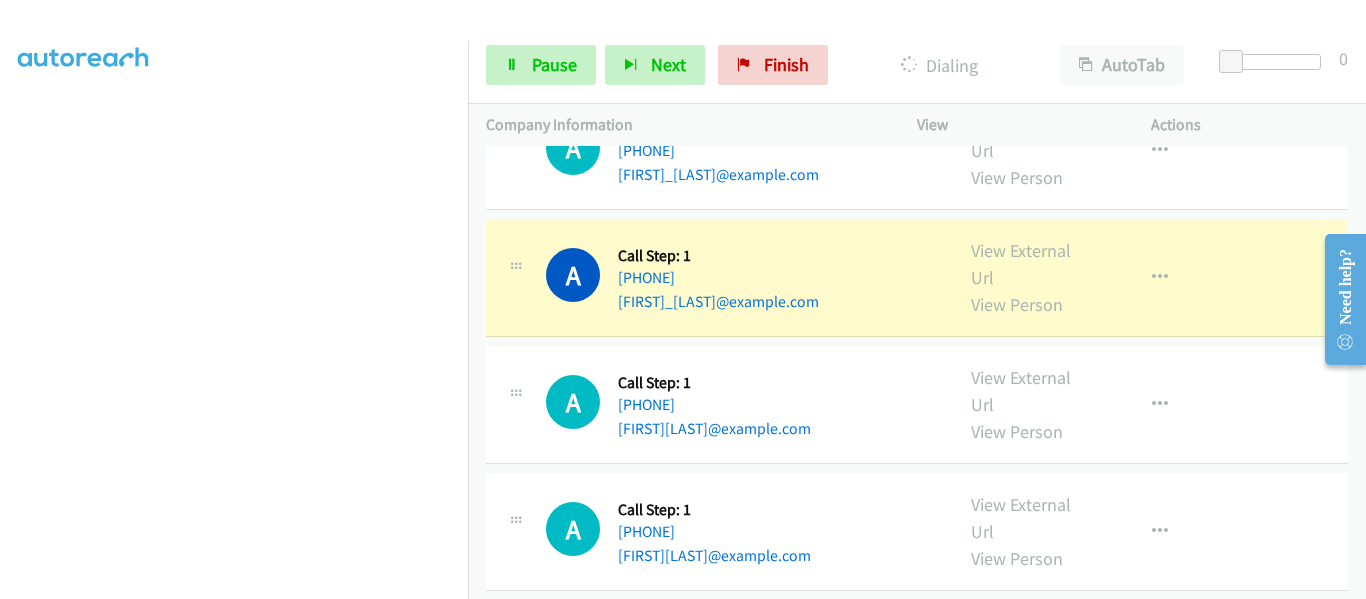 scroll, scrollTop: 900, scrollLeft: 0, axis: vertical 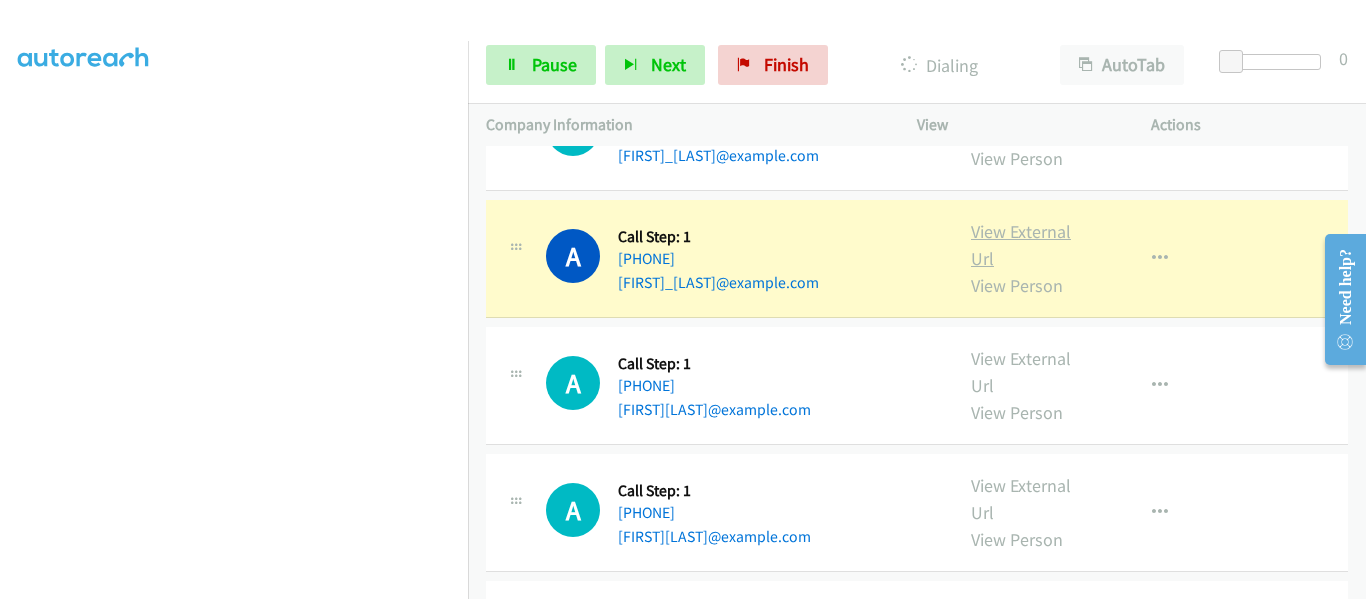 click on "View External Url" at bounding box center [1021, 245] 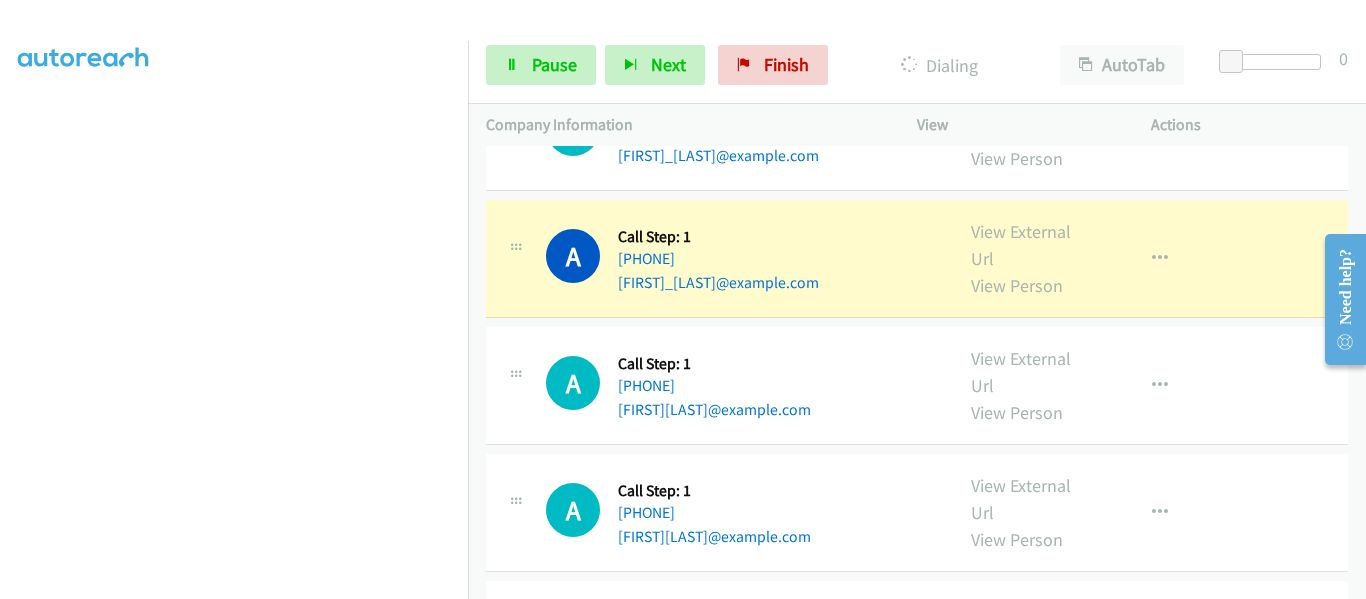 scroll, scrollTop: 1000, scrollLeft: 0, axis: vertical 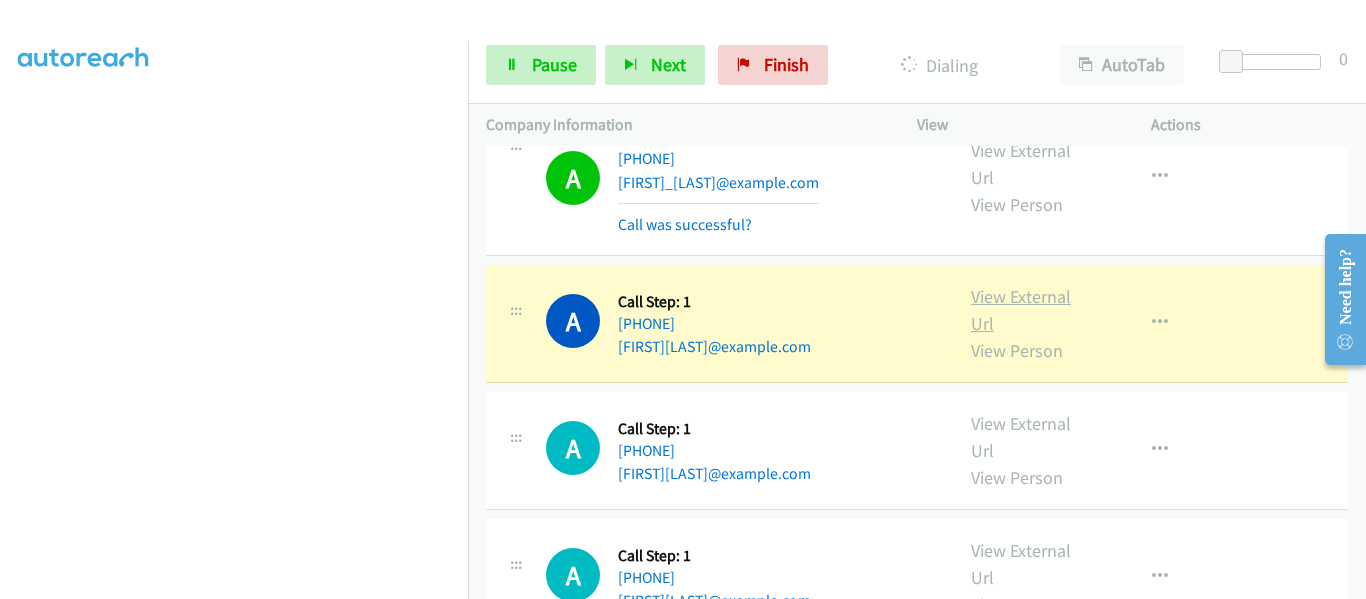 click on "View External Url" at bounding box center (1021, 310) 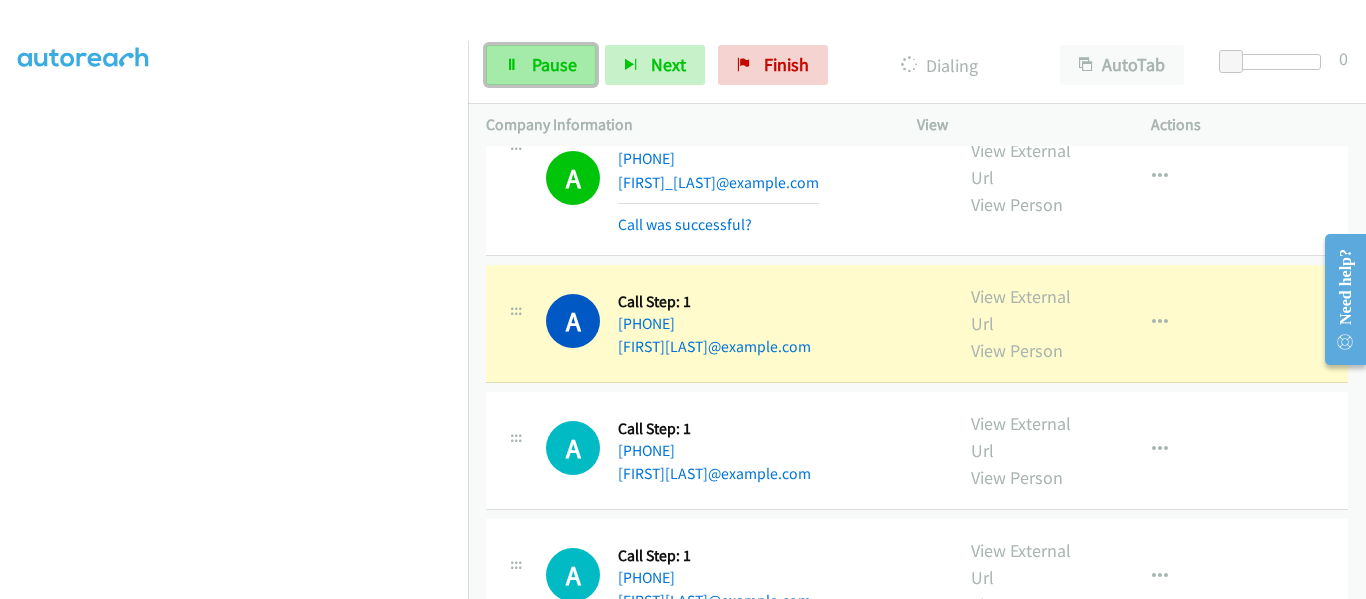 click on "Pause" at bounding box center [554, 64] 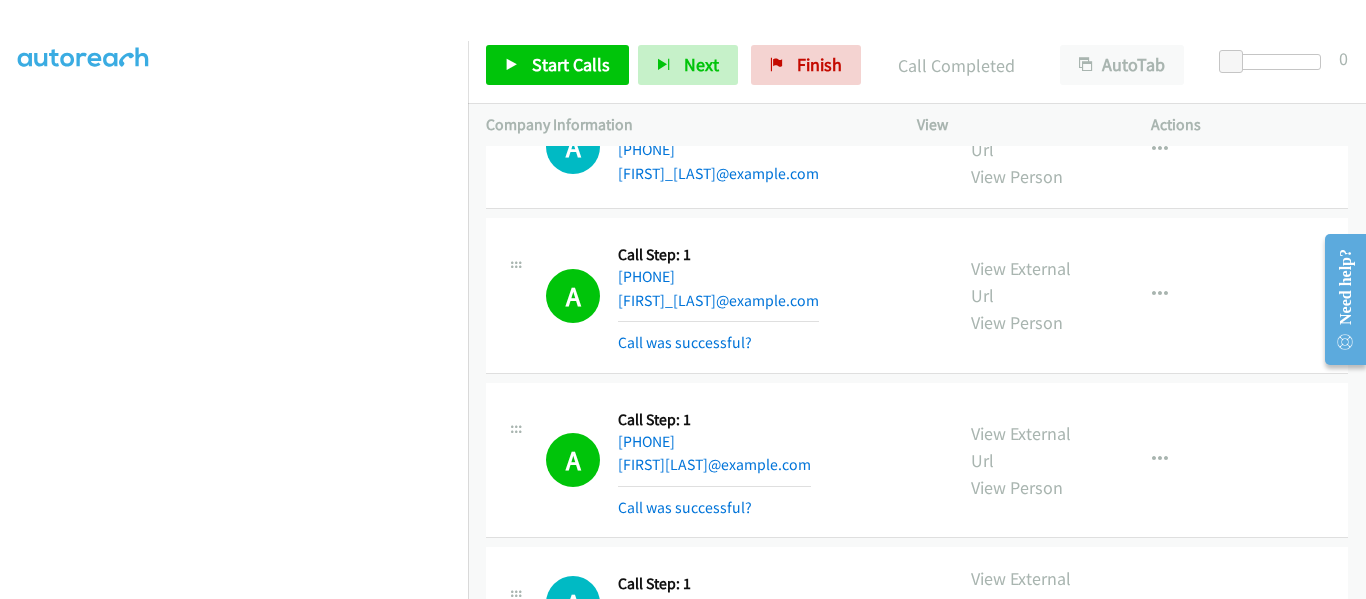 scroll, scrollTop: 900, scrollLeft: 0, axis: vertical 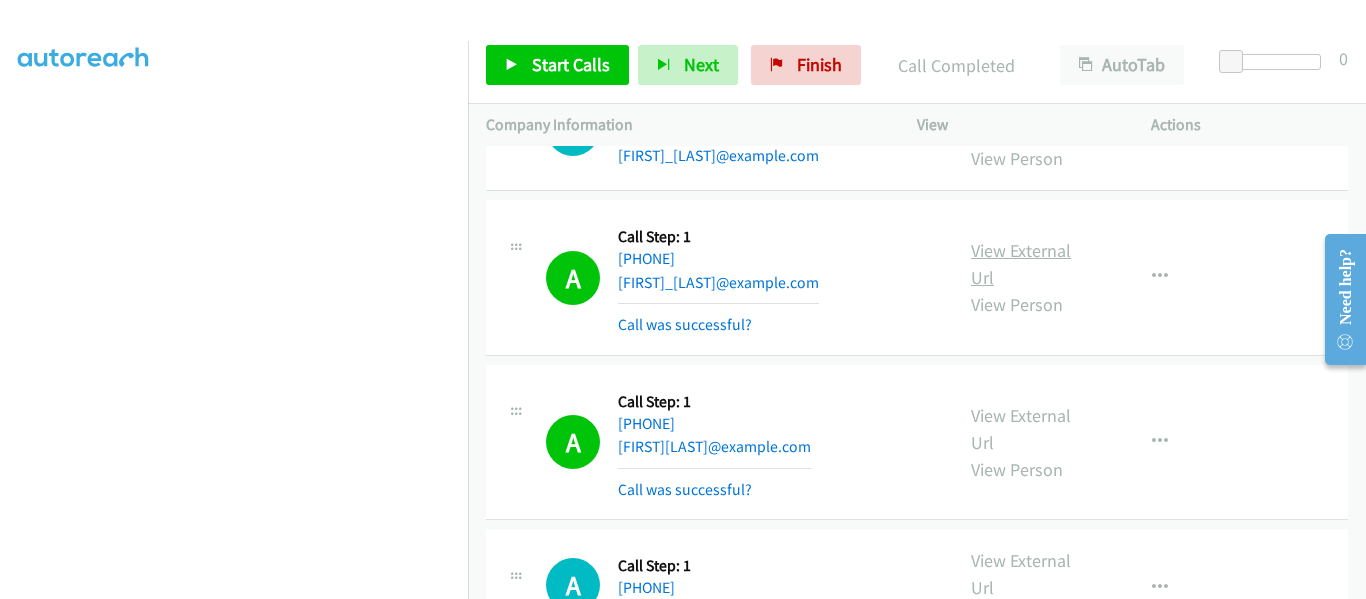 click on "View External Url" at bounding box center (1021, 264) 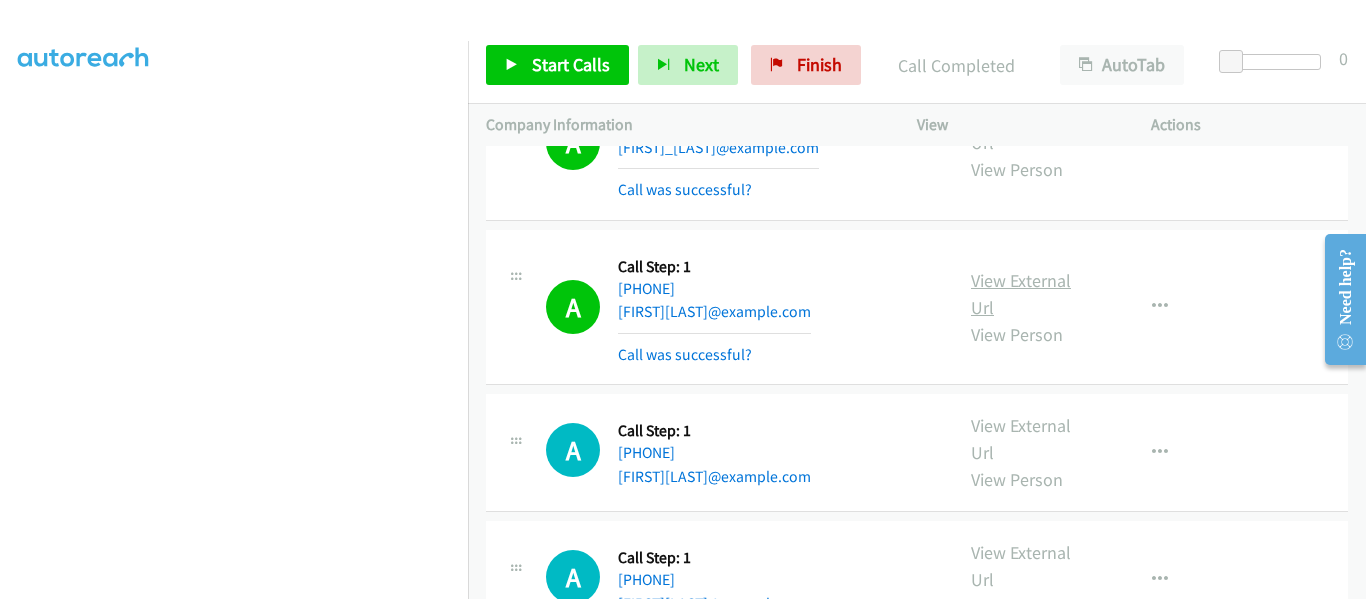 scroll, scrollTop: 1000, scrollLeft: 0, axis: vertical 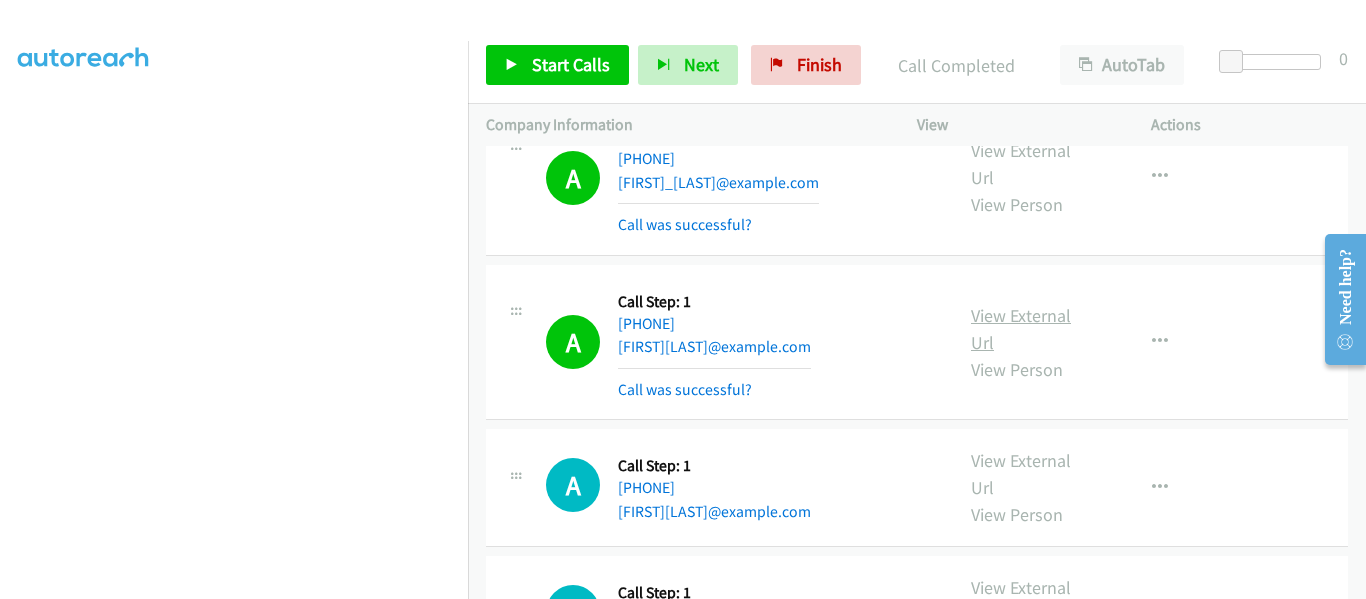 click on "View External Url" at bounding box center (1021, 329) 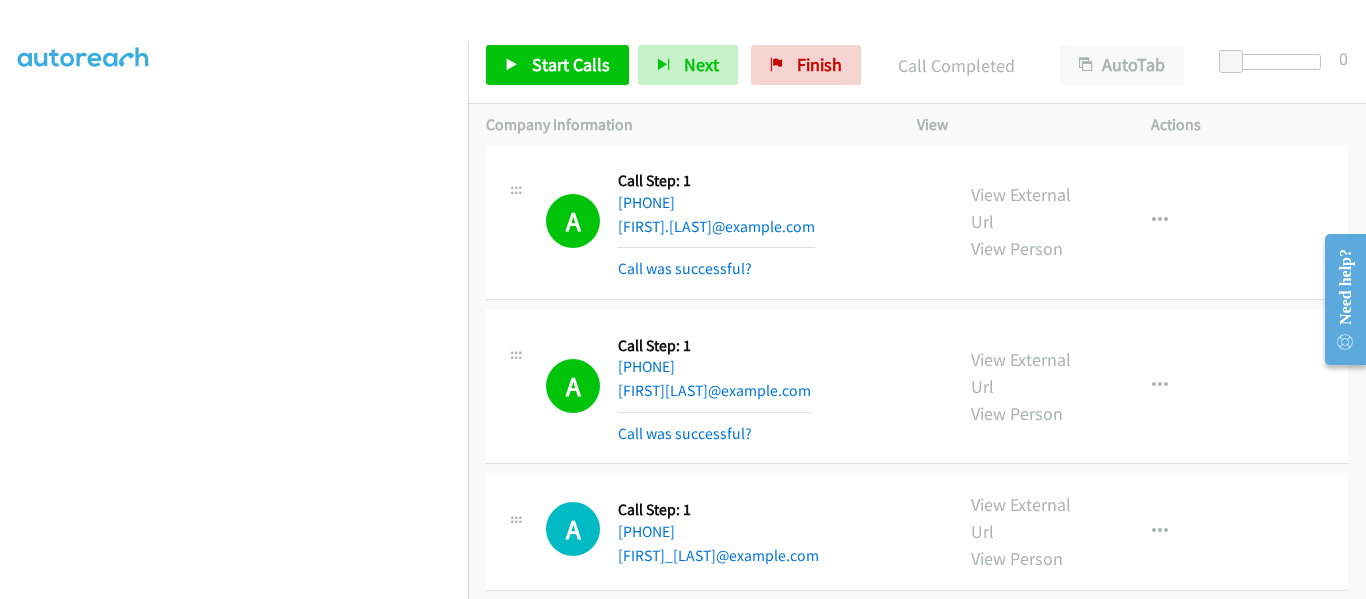 scroll, scrollTop: 300, scrollLeft: 0, axis: vertical 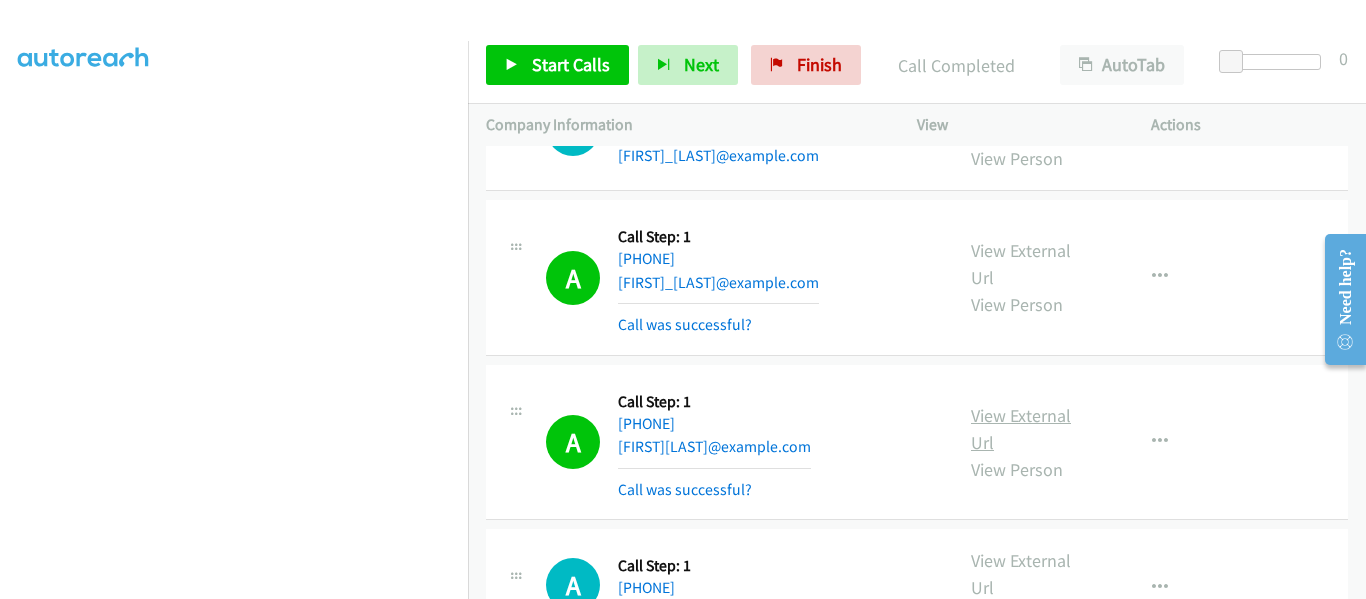 click on "View External Url" at bounding box center (1021, 429) 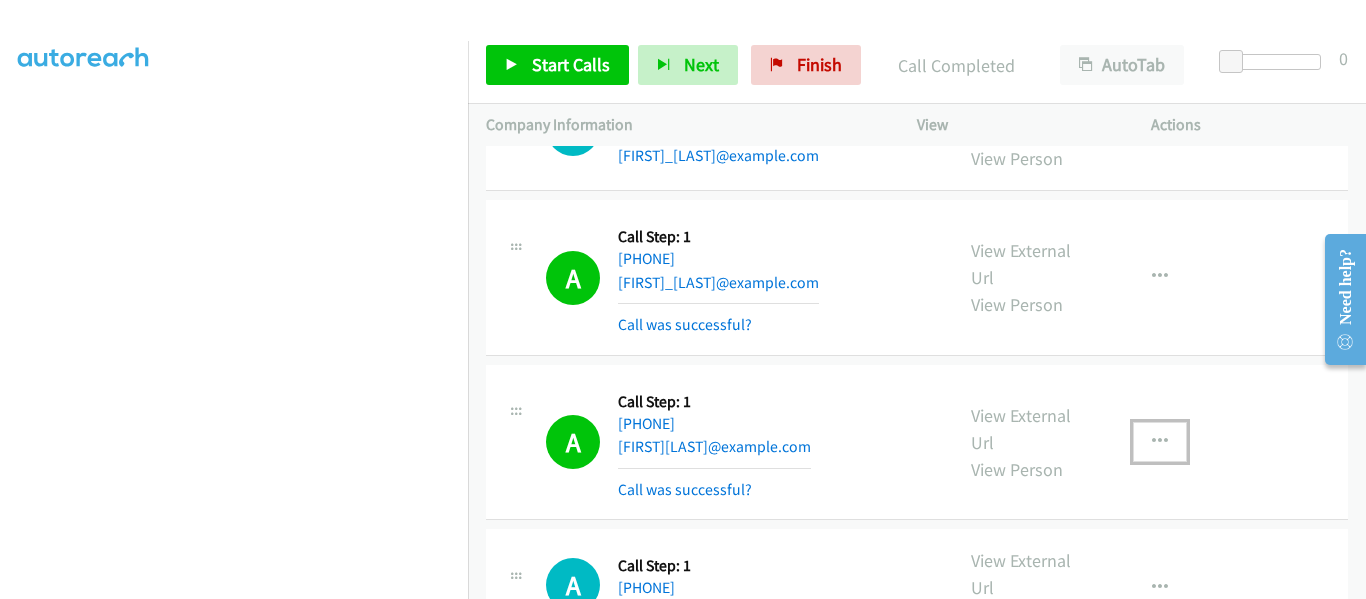 click at bounding box center [1160, 442] 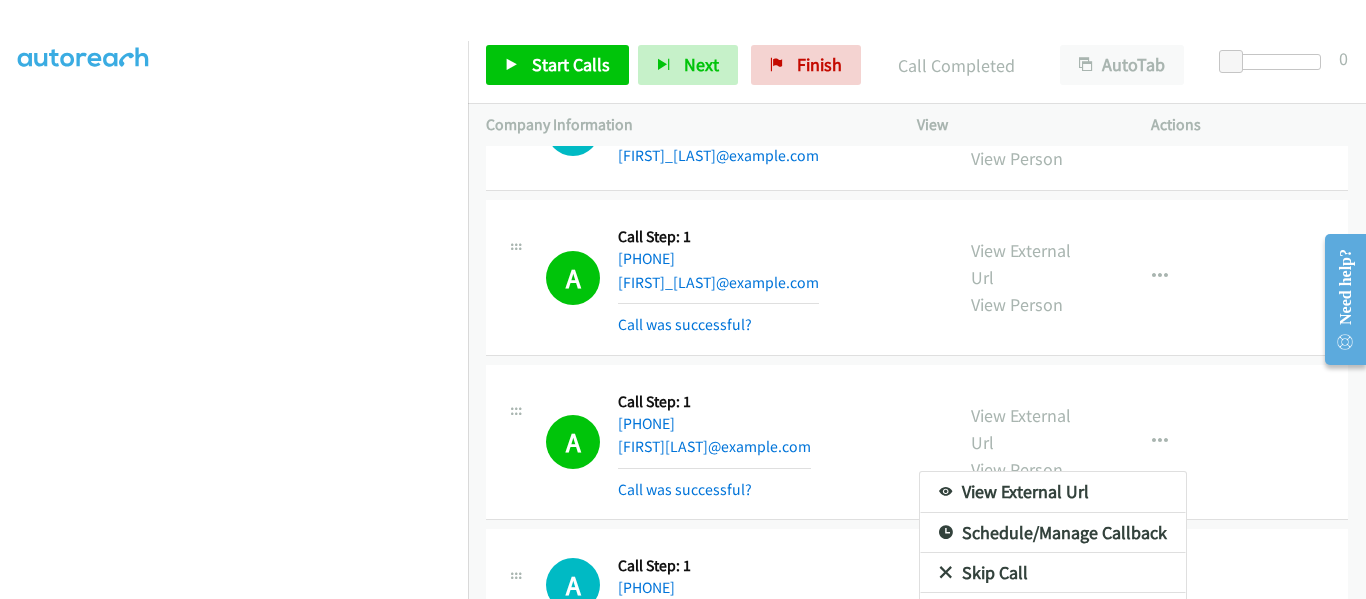 click at bounding box center (683, 299) 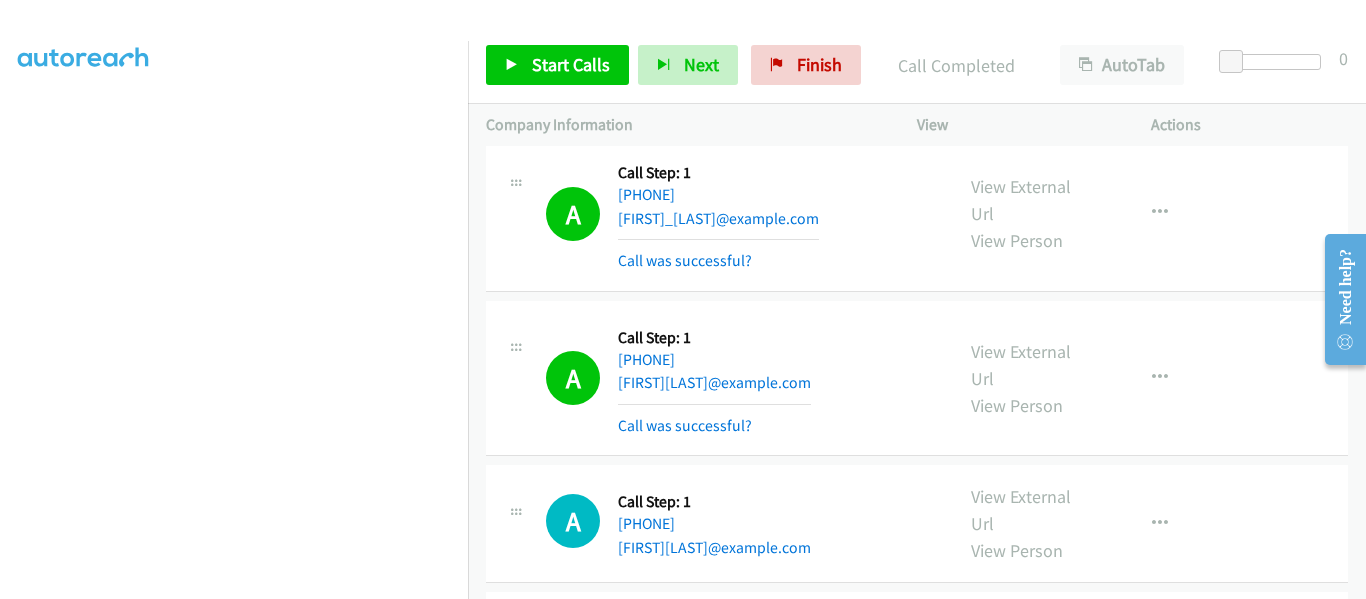 scroll, scrollTop: 1000, scrollLeft: 0, axis: vertical 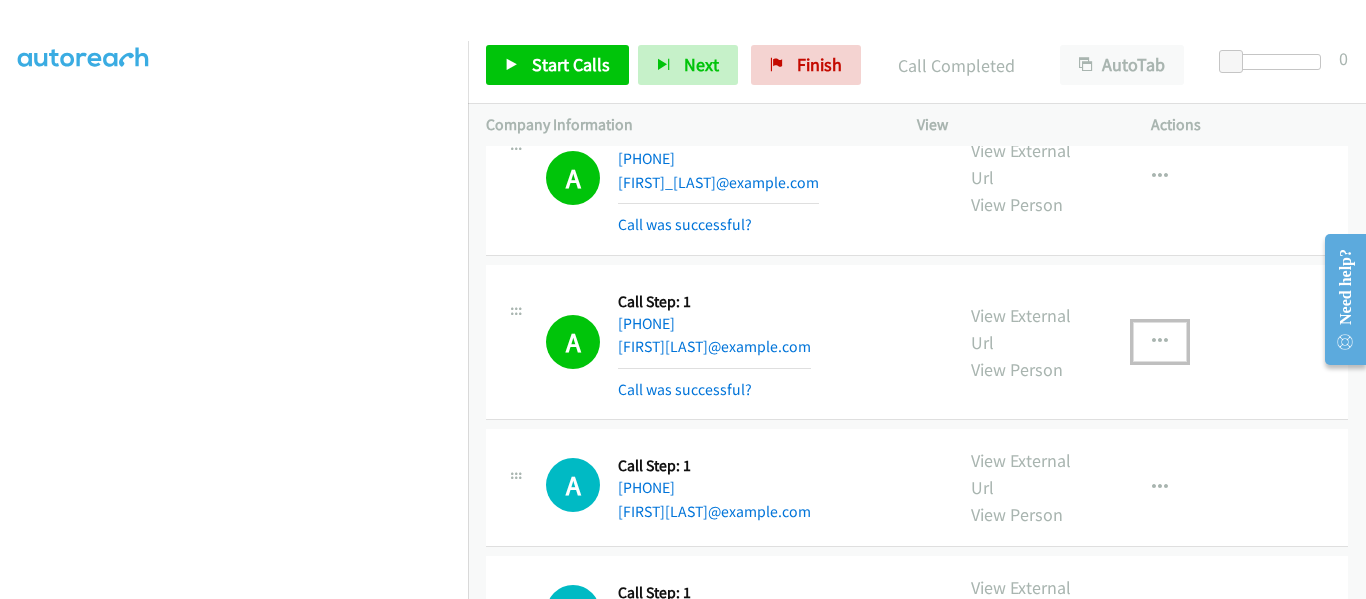 click at bounding box center (1160, 342) 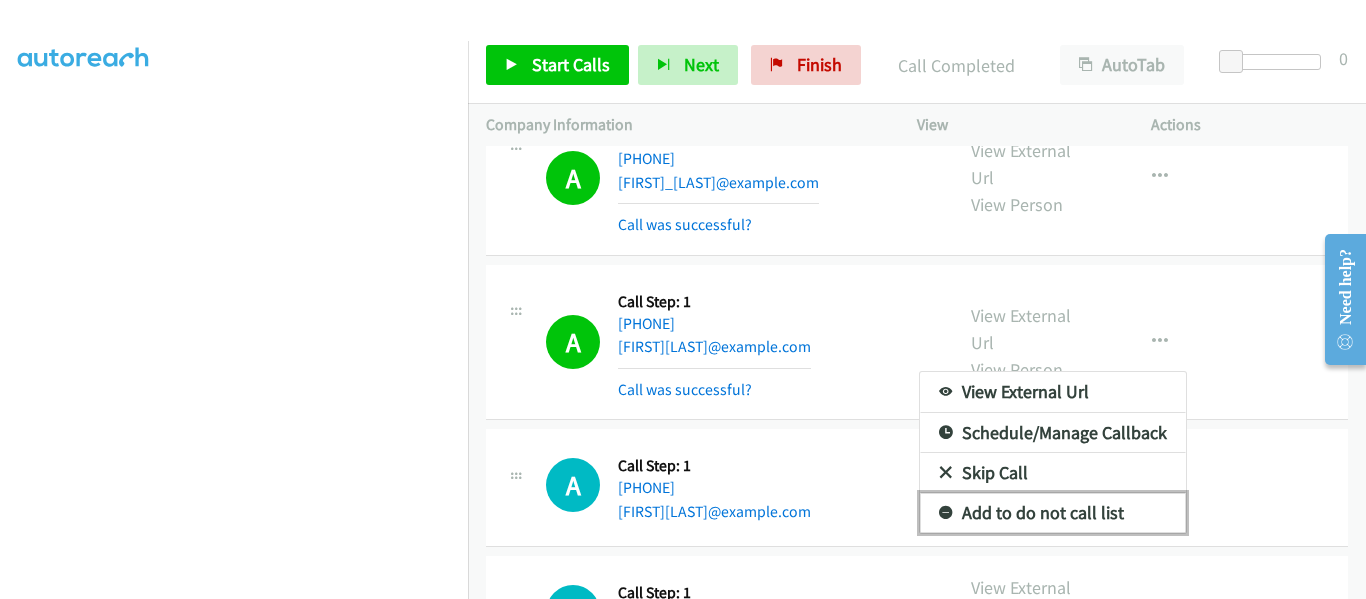 click on "Add to do not call list" at bounding box center [1053, 513] 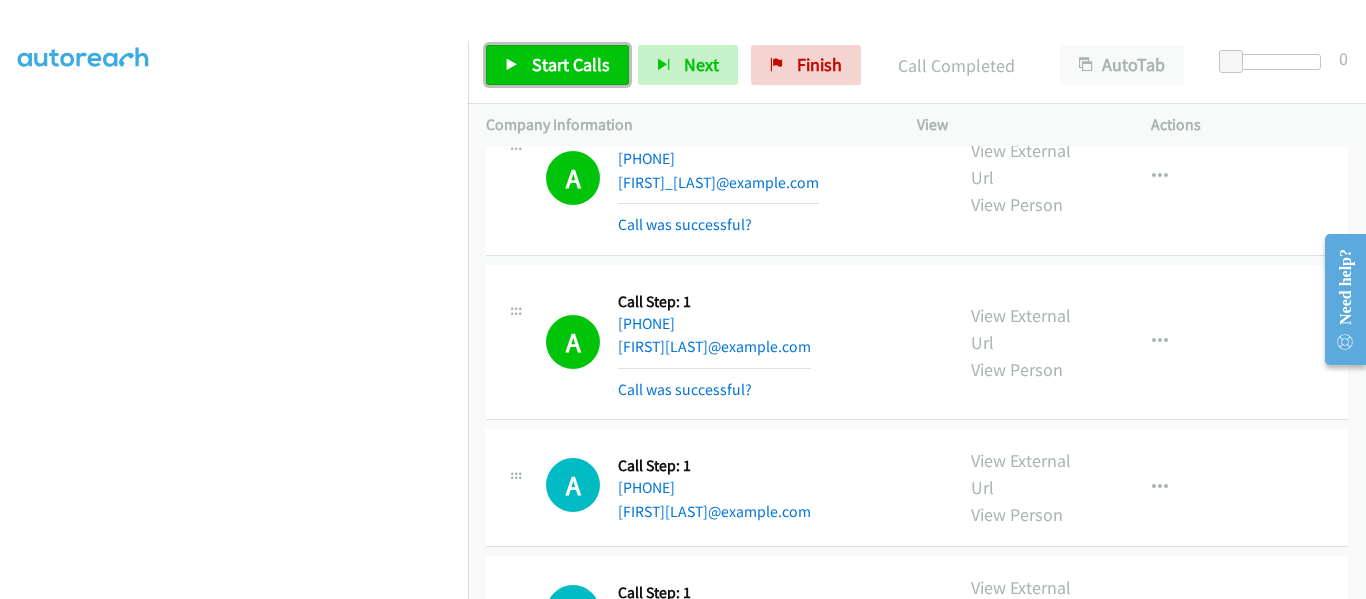 click on "Start Calls" at bounding box center [557, 65] 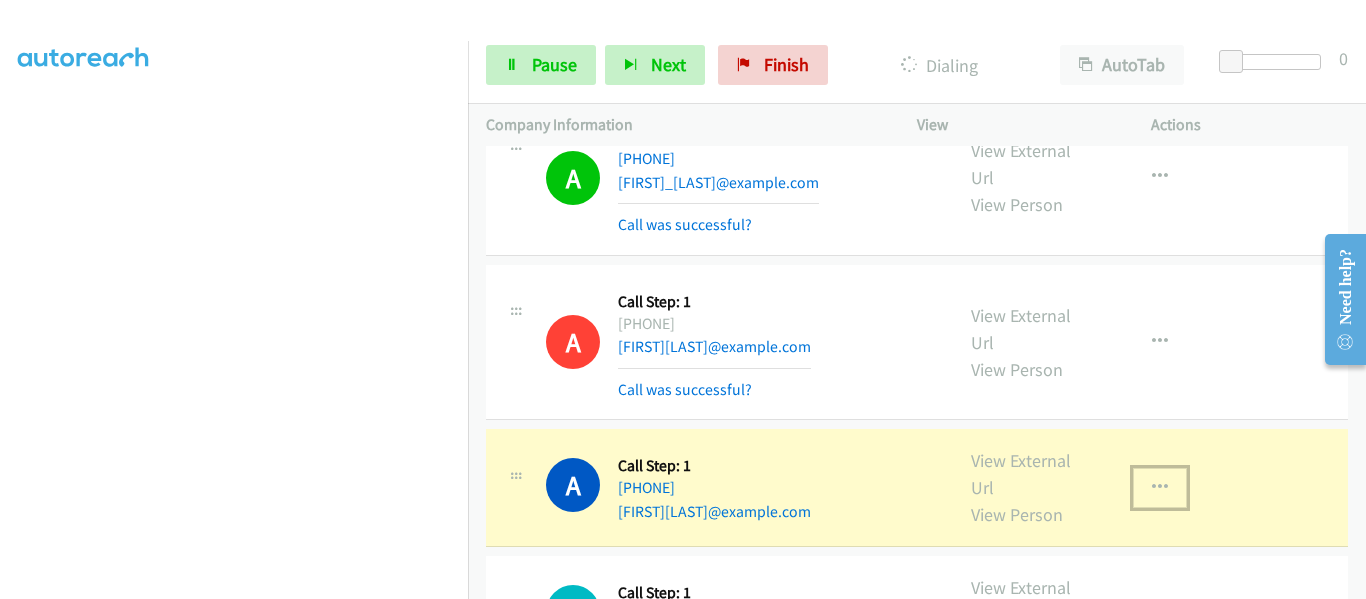 click at bounding box center (1160, 488) 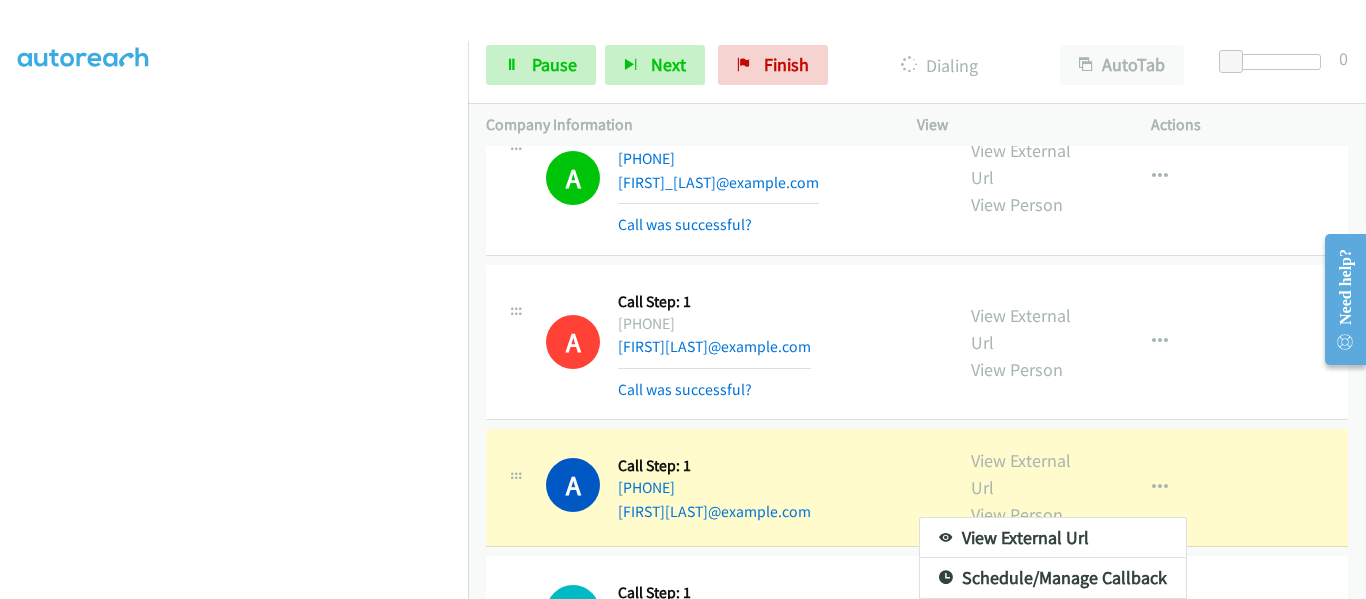 click at bounding box center (683, 299) 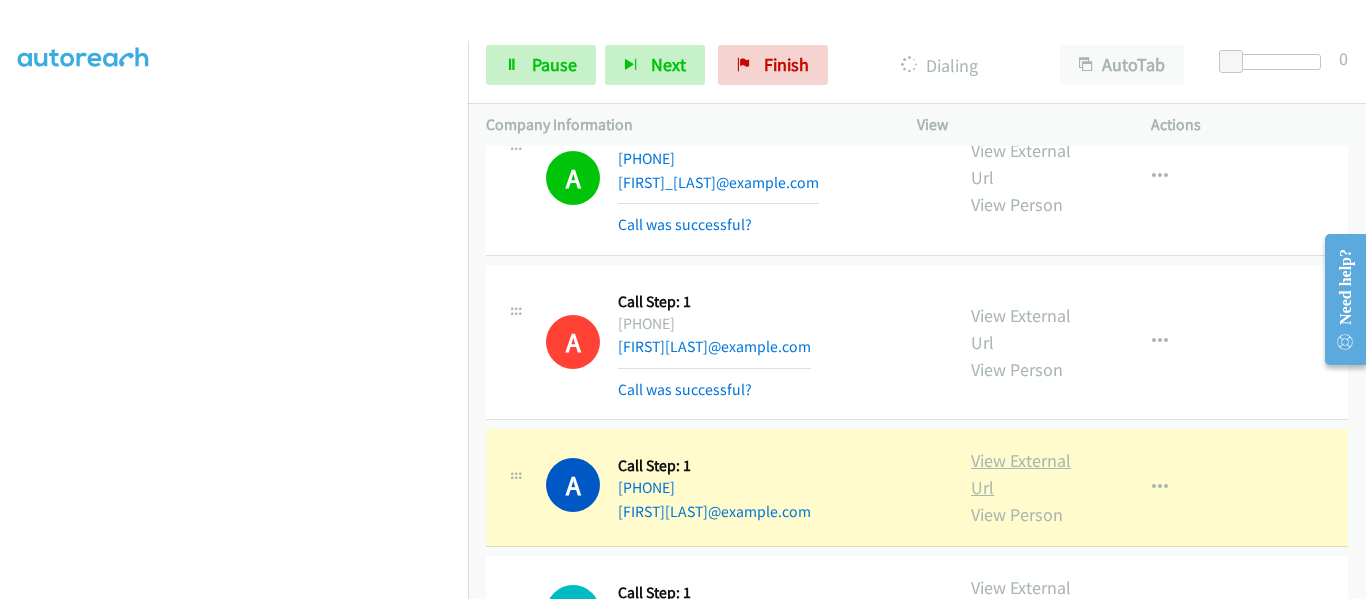 click on "View External Url" at bounding box center [1021, 474] 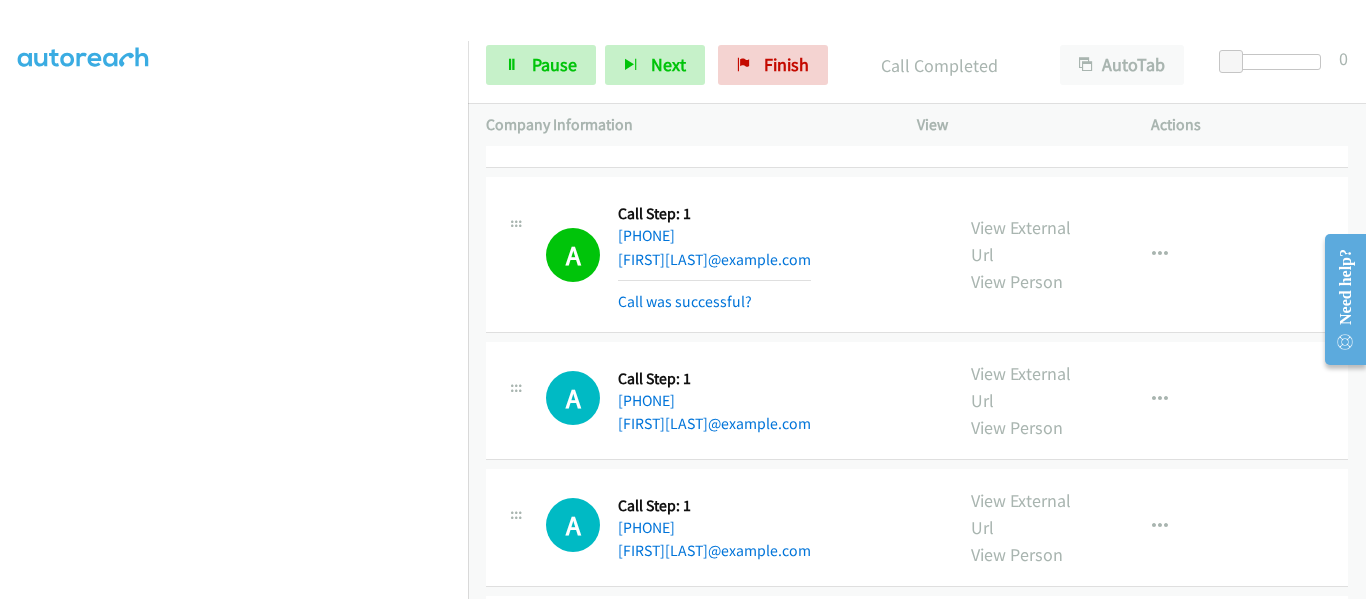 scroll, scrollTop: 1300, scrollLeft: 0, axis: vertical 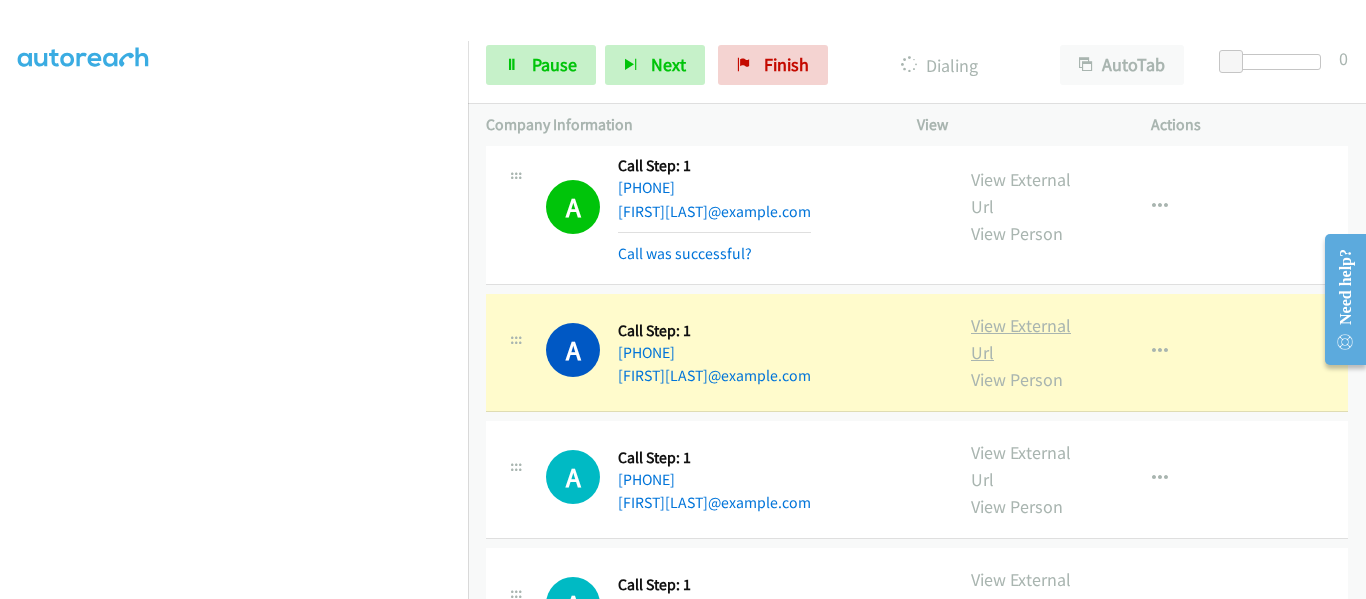 click on "View External Url" at bounding box center [1021, 339] 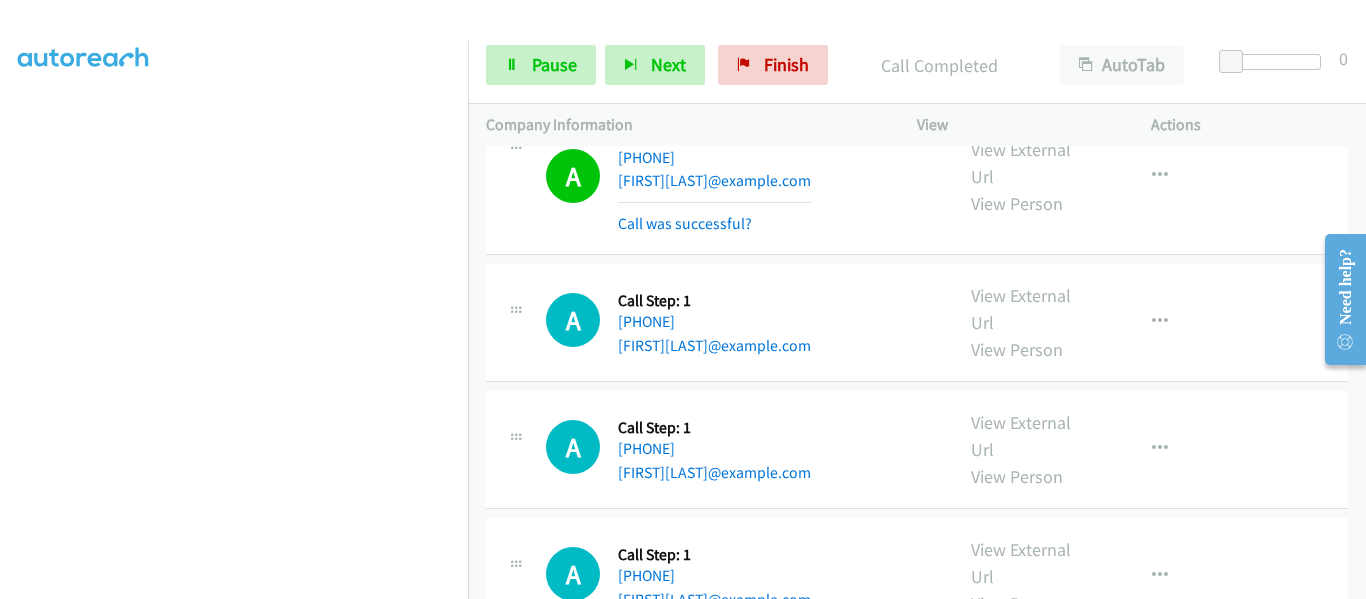 scroll, scrollTop: 1500, scrollLeft: 0, axis: vertical 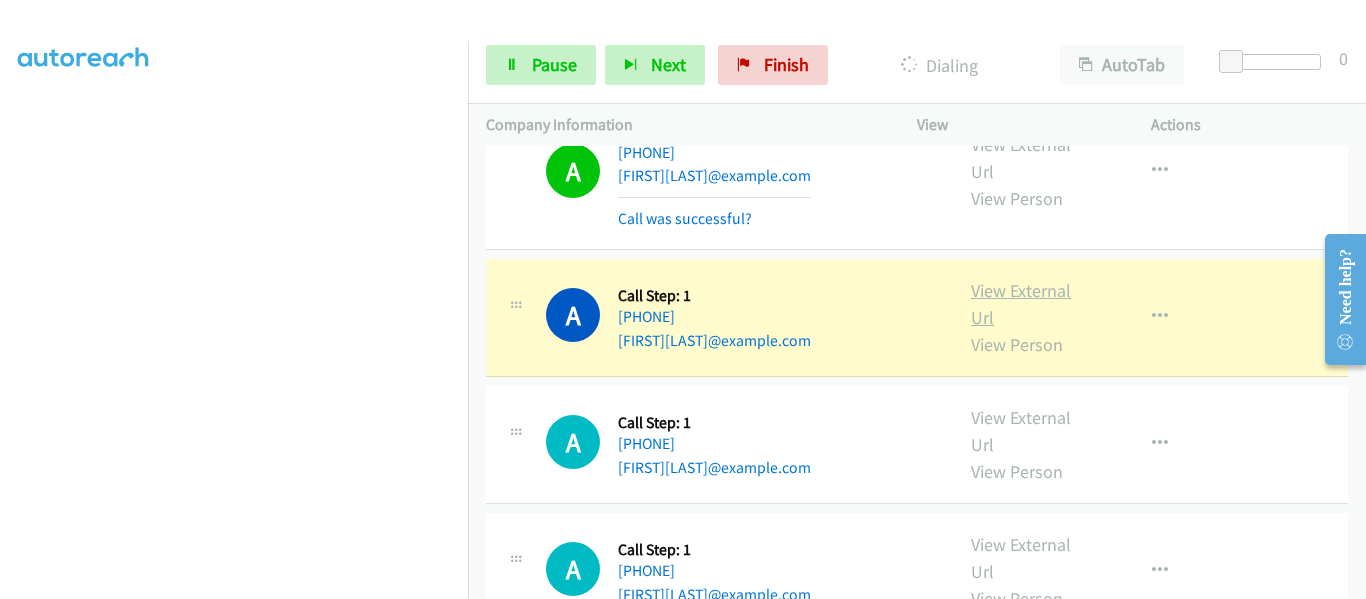 click on "View External Url" at bounding box center (1021, 304) 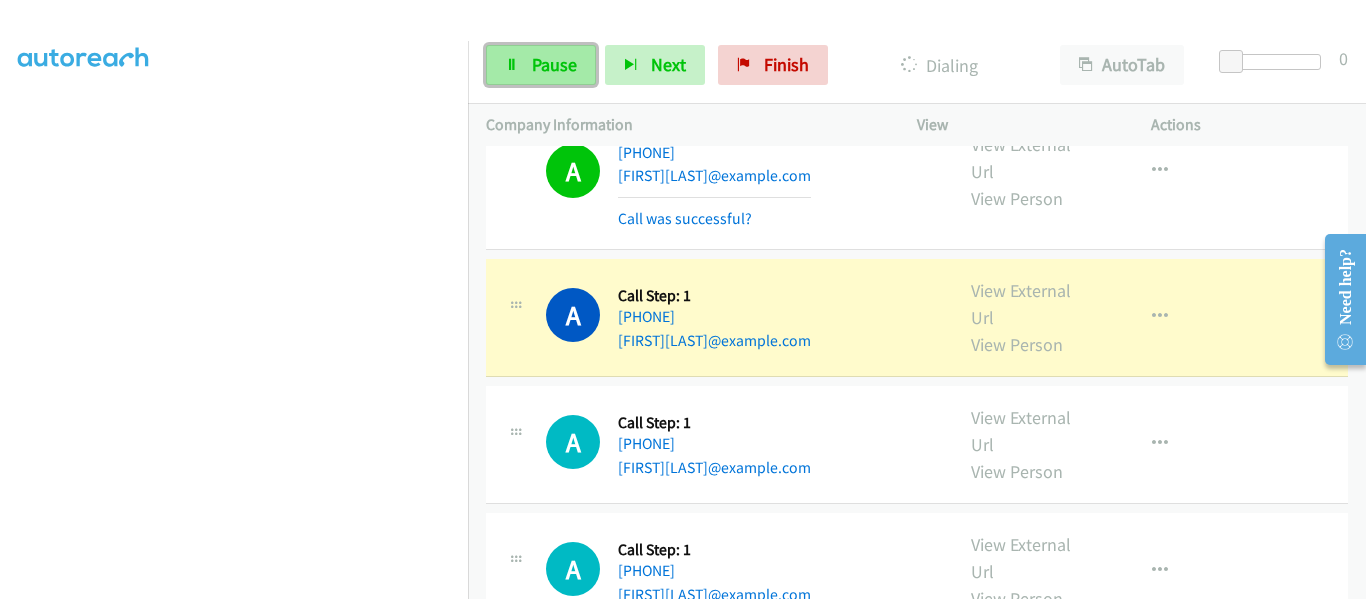 click on "Pause" at bounding box center (554, 64) 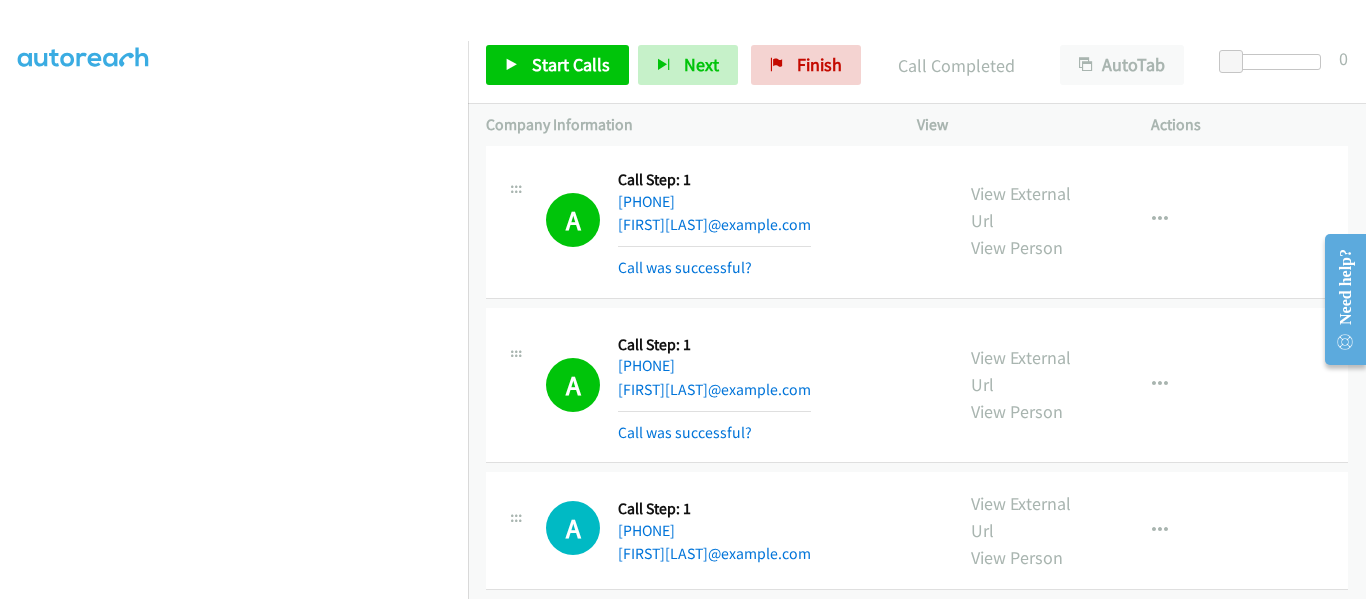scroll, scrollTop: 1500, scrollLeft: 0, axis: vertical 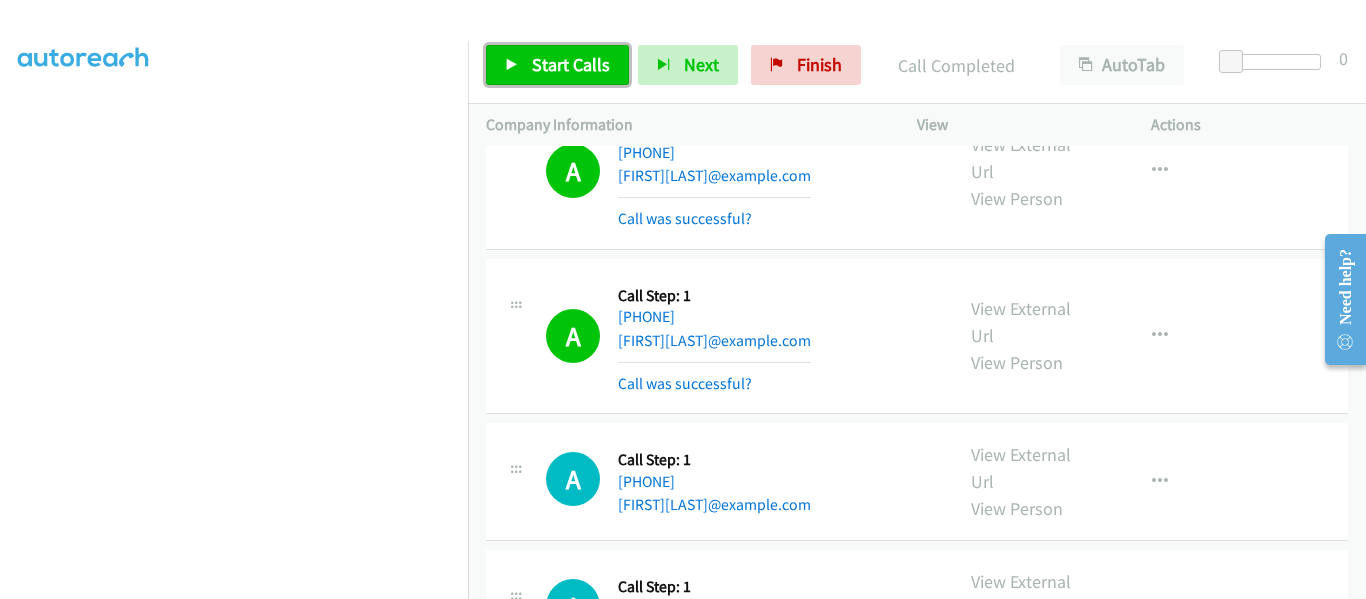 click at bounding box center (512, 66) 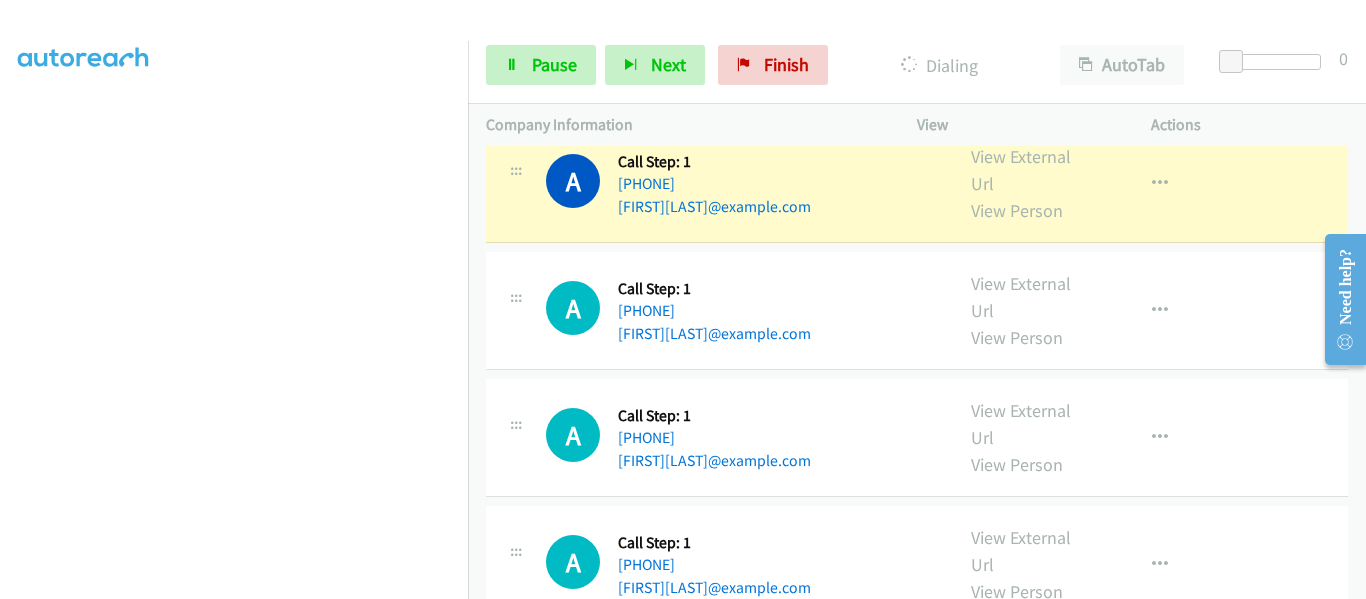 scroll, scrollTop: 1800, scrollLeft: 0, axis: vertical 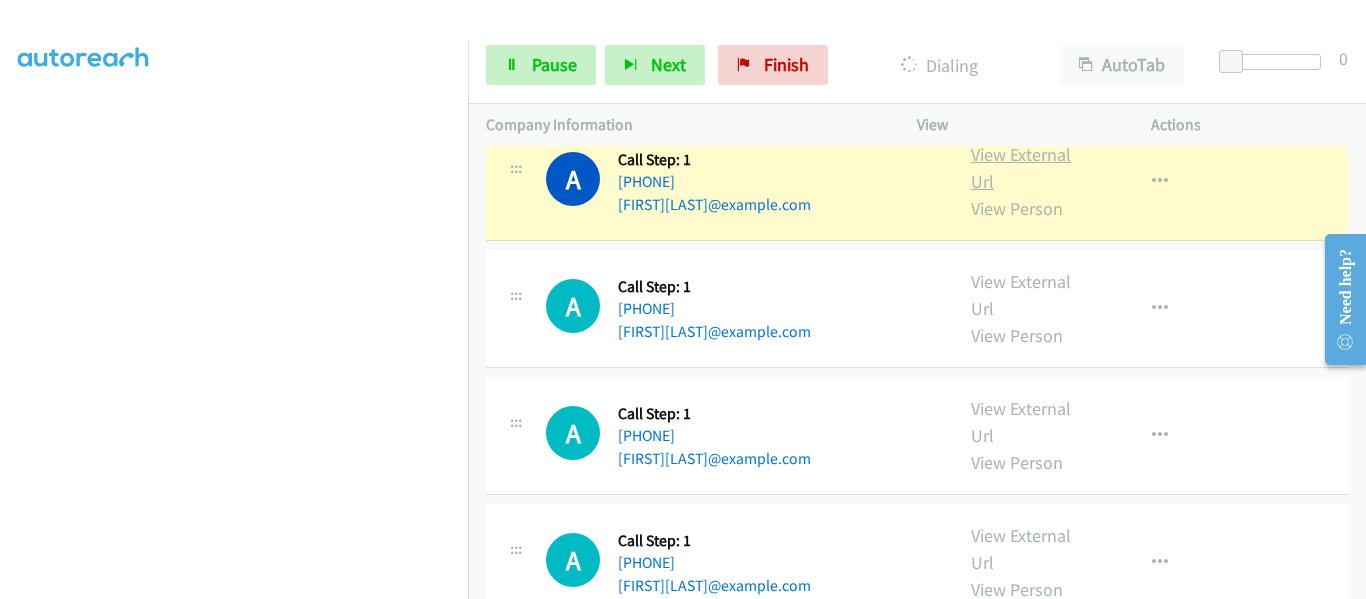 click on "View External Url" at bounding box center (1021, 168) 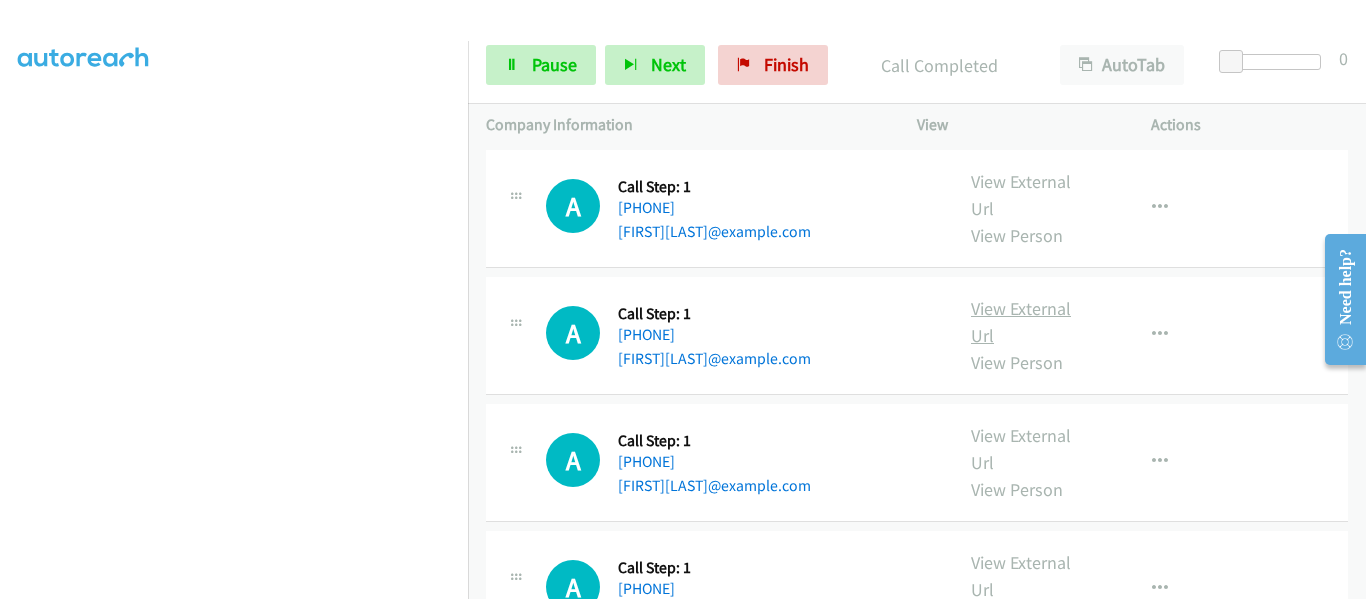 scroll, scrollTop: 1838, scrollLeft: 0, axis: vertical 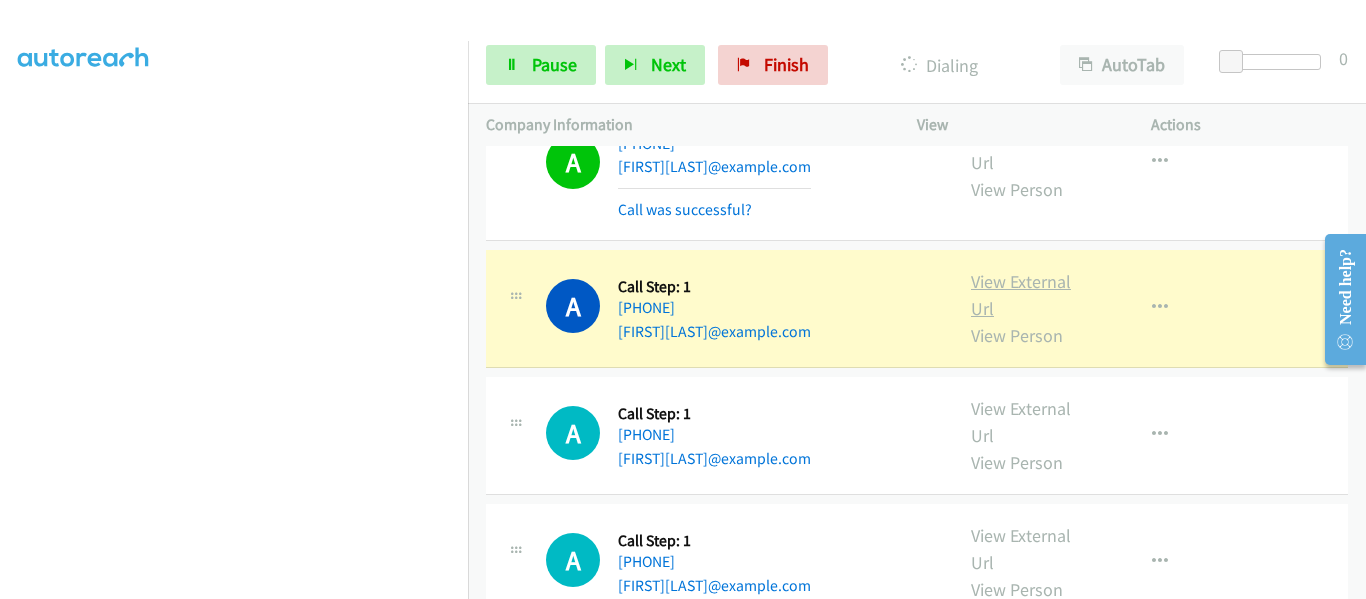 click on "View External Url" at bounding box center [1021, 295] 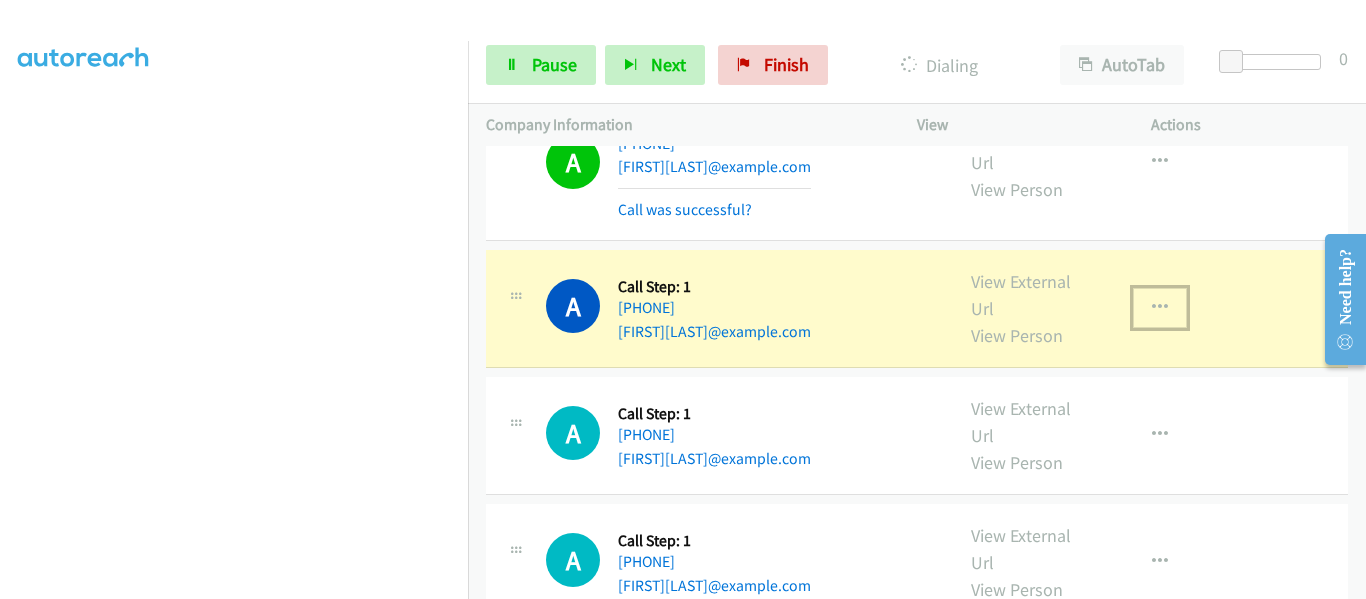click at bounding box center [1160, 308] 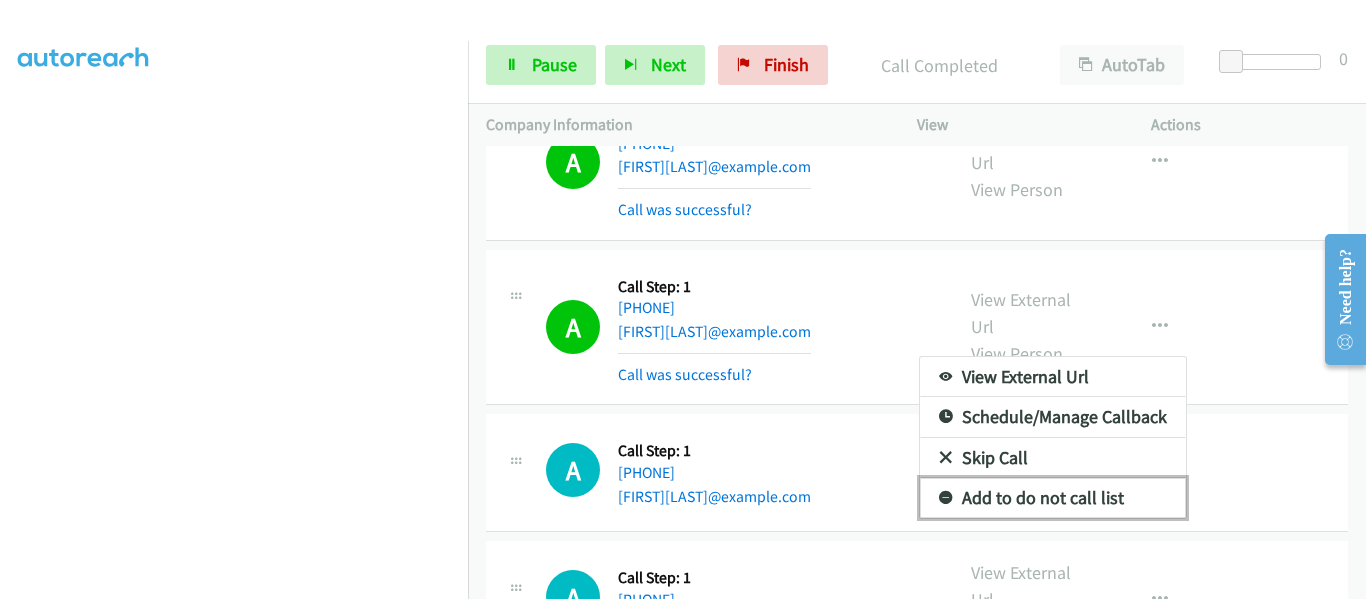 click on "Add to do not call list" at bounding box center [1053, 498] 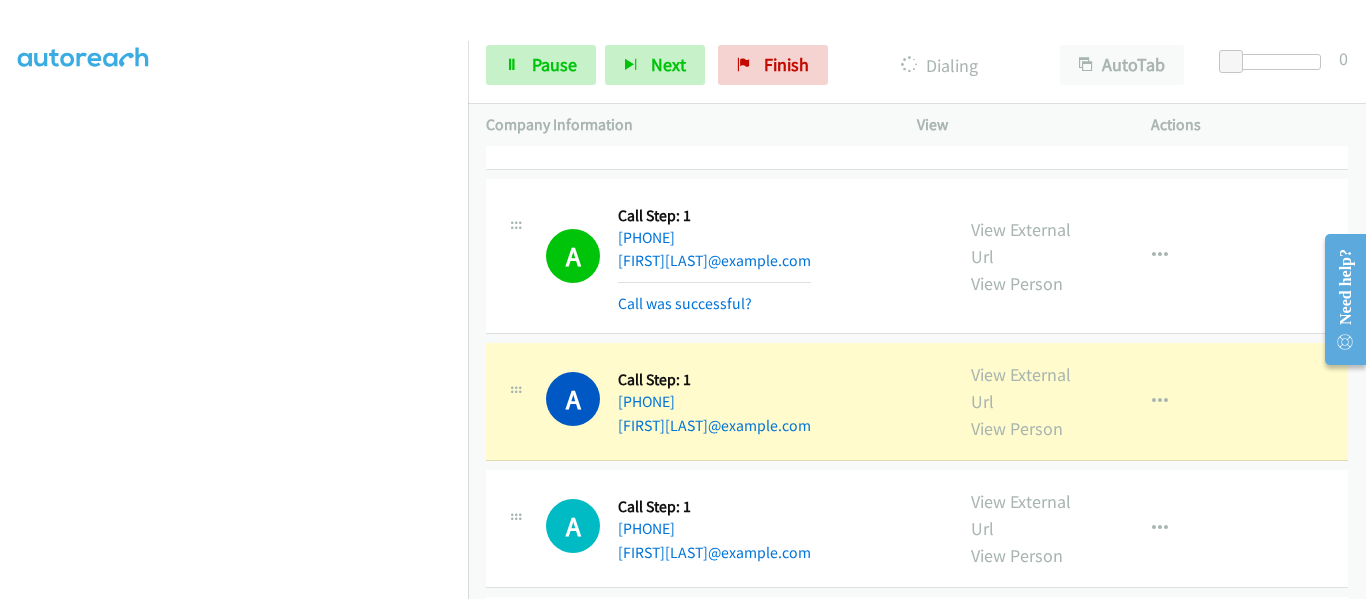 scroll, scrollTop: 2338, scrollLeft: 0, axis: vertical 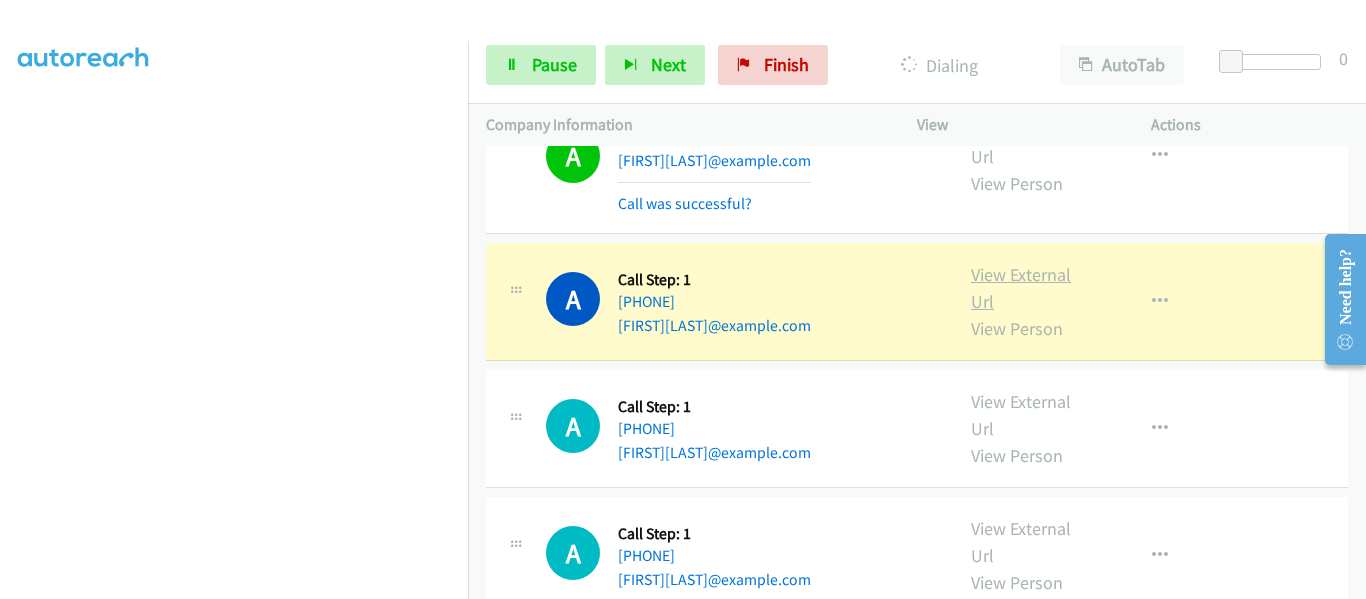 click on "View External Url" at bounding box center [1021, 288] 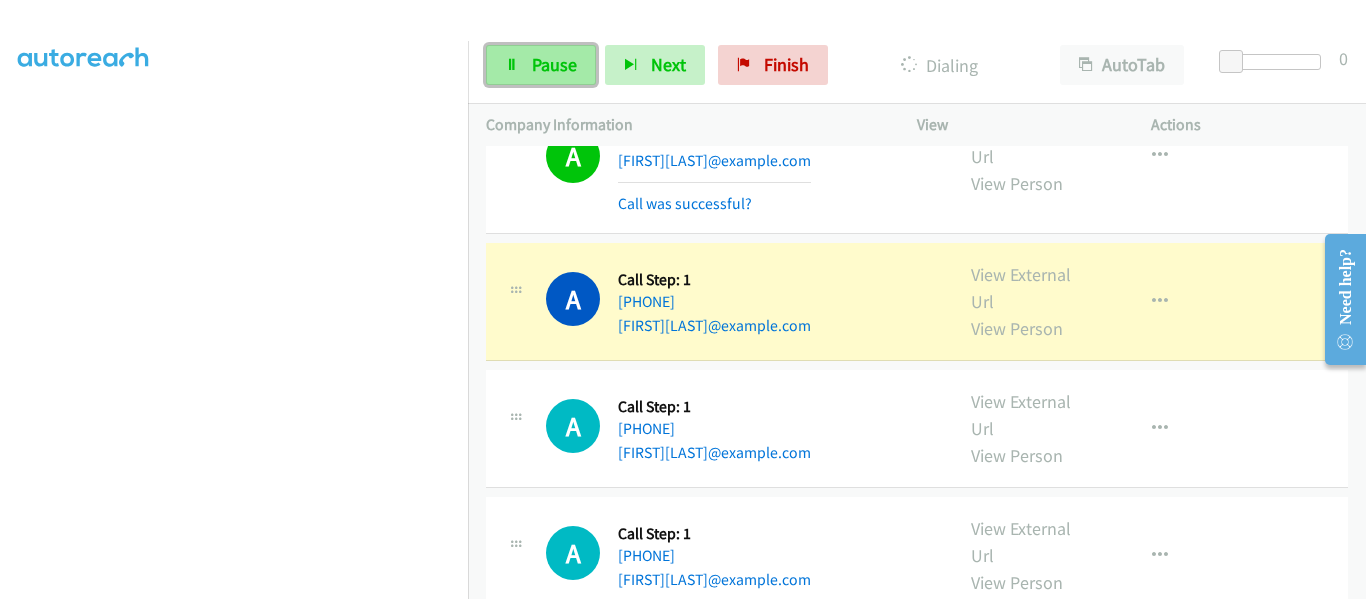 click on "Pause" at bounding box center (541, 65) 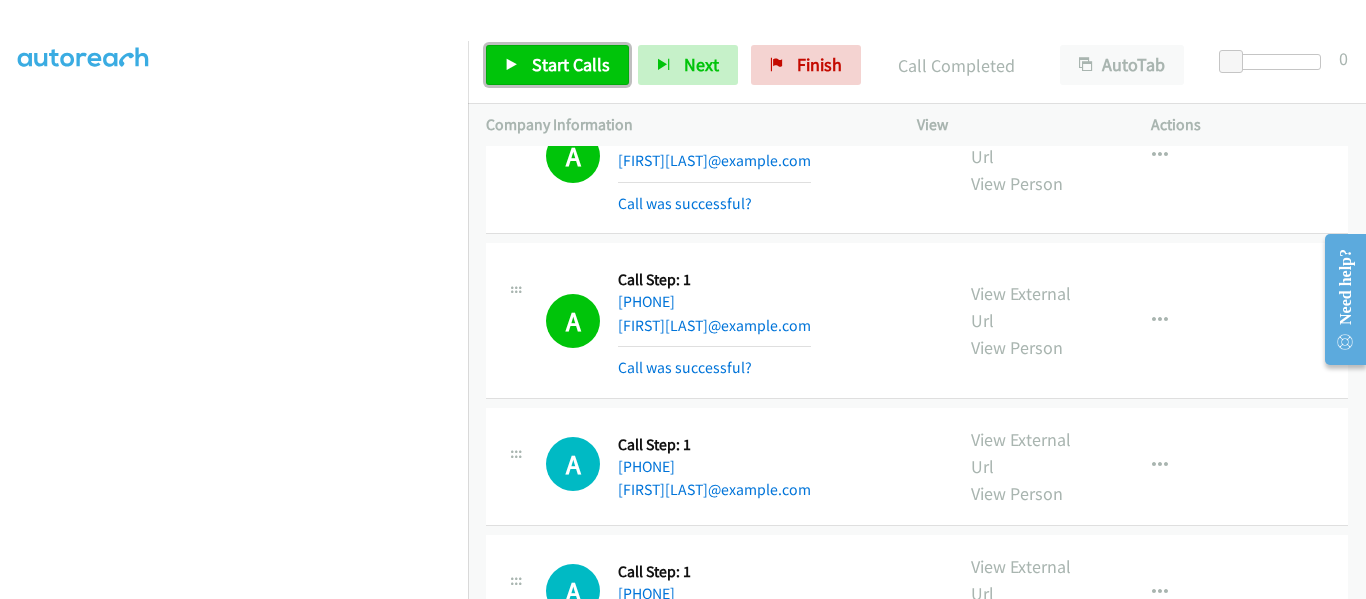 click at bounding box center (512, 66) 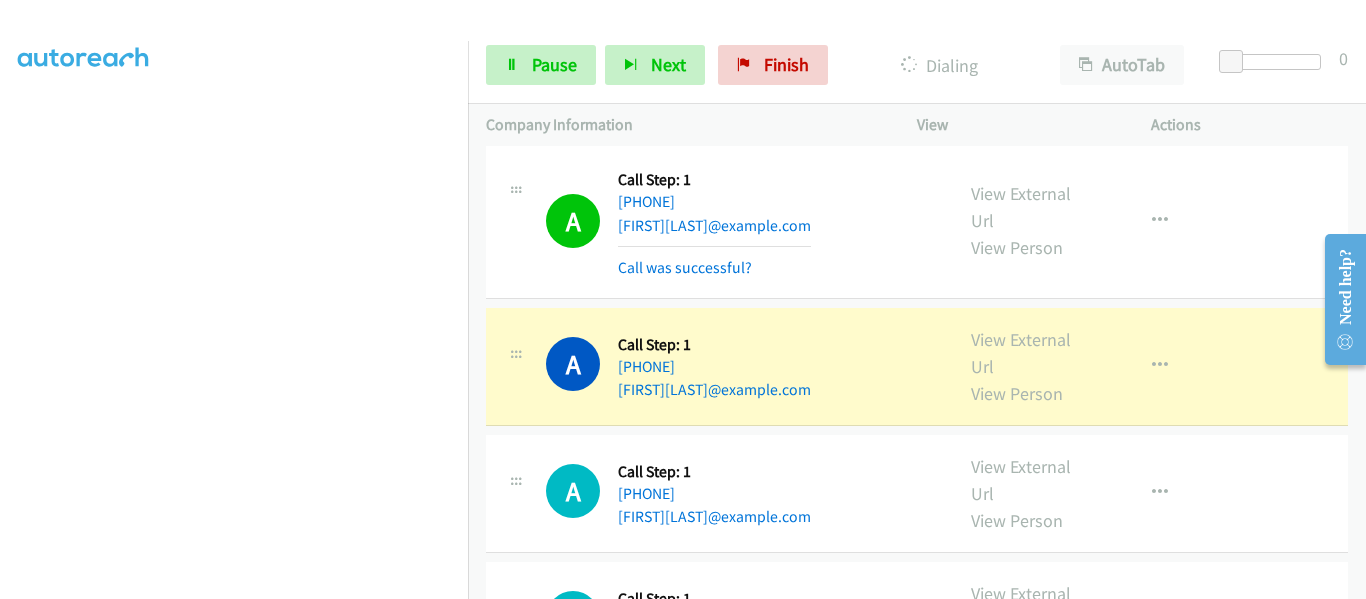 scroll, scrollTop: 2538, scrollLeft: 0, axis: vertical 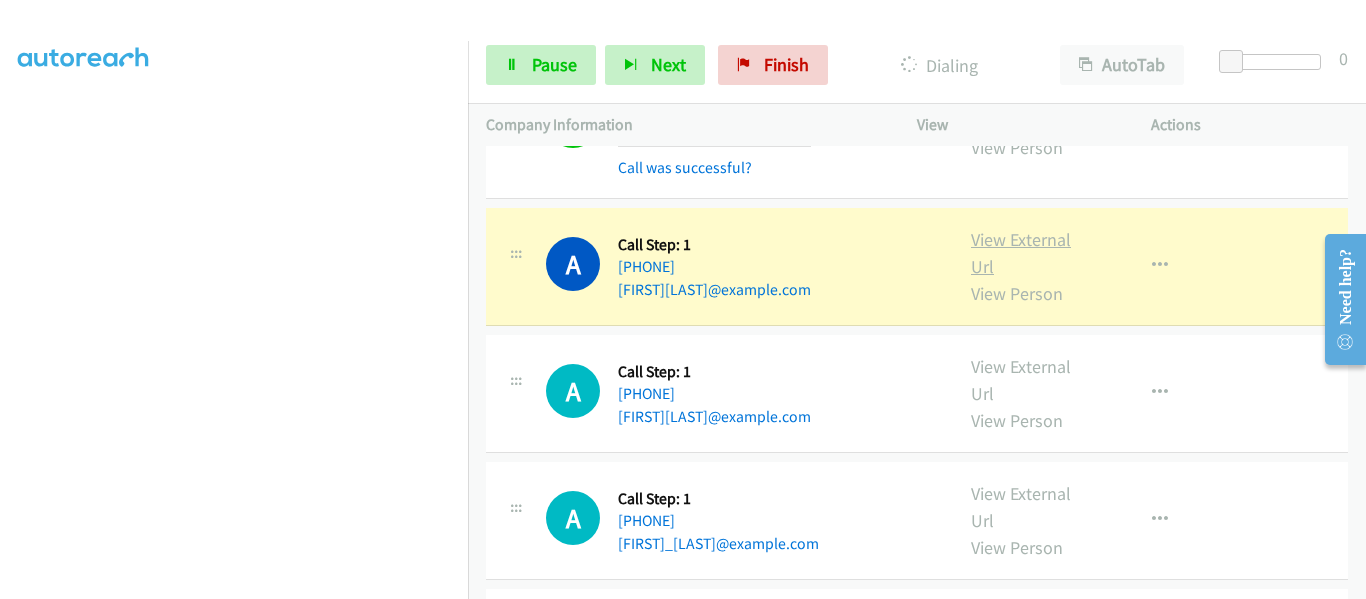 click on "View External Url" at bounding box center (1021, 253) 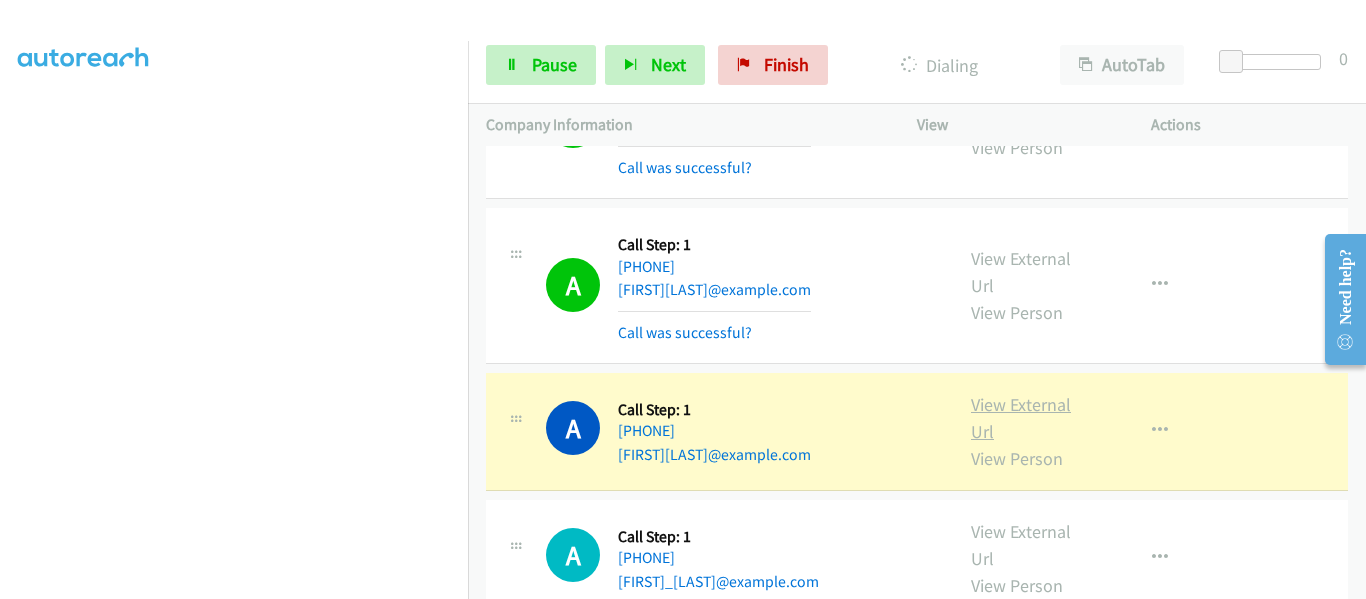 click on "View External Url" at bounding box center [1021, 418] 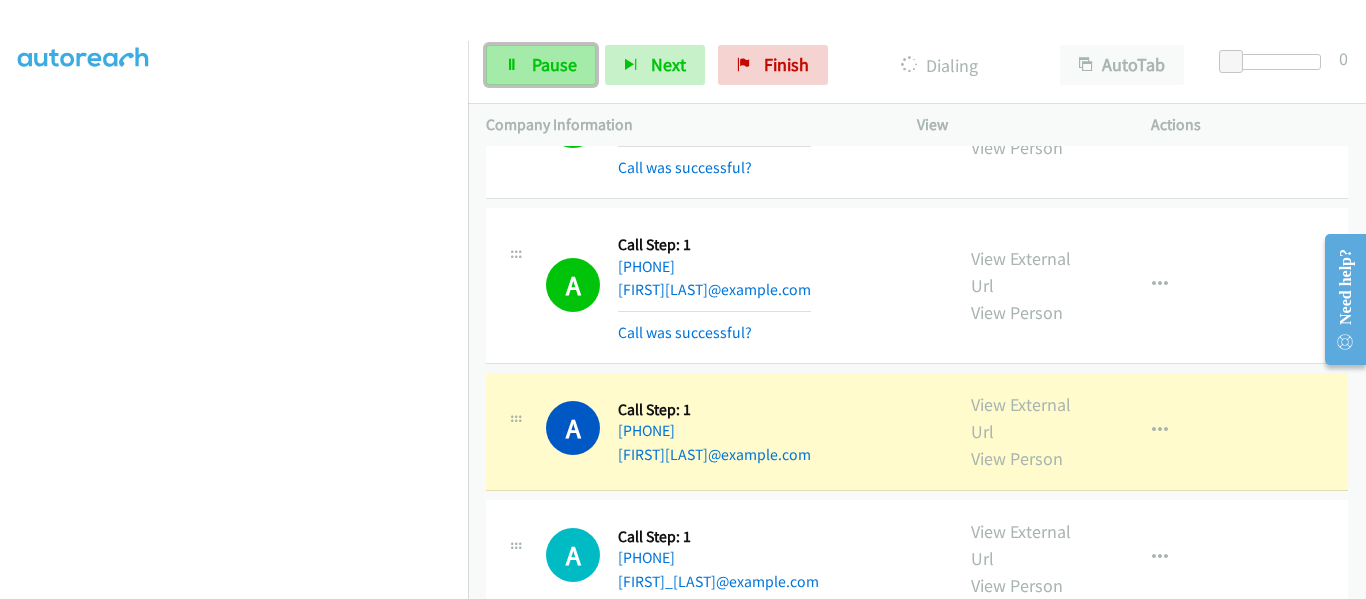 click on "Pause" at bounding box center [554, 64] 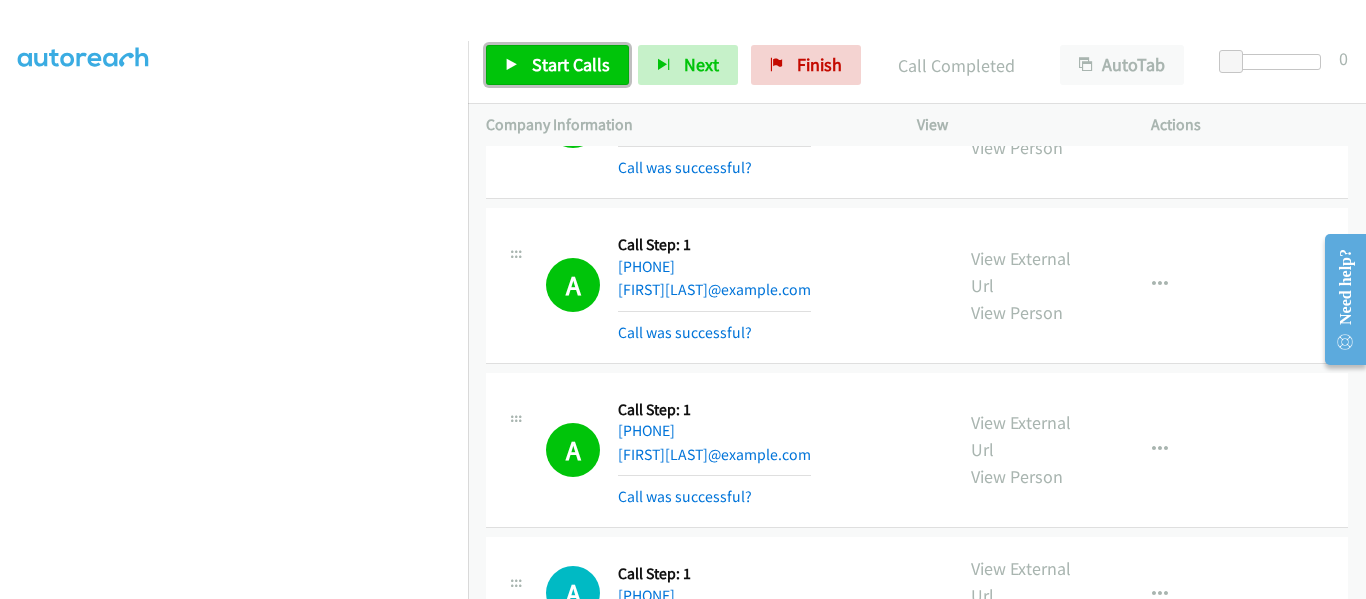 click on "Start Calls" at bounding box center (557, 65) 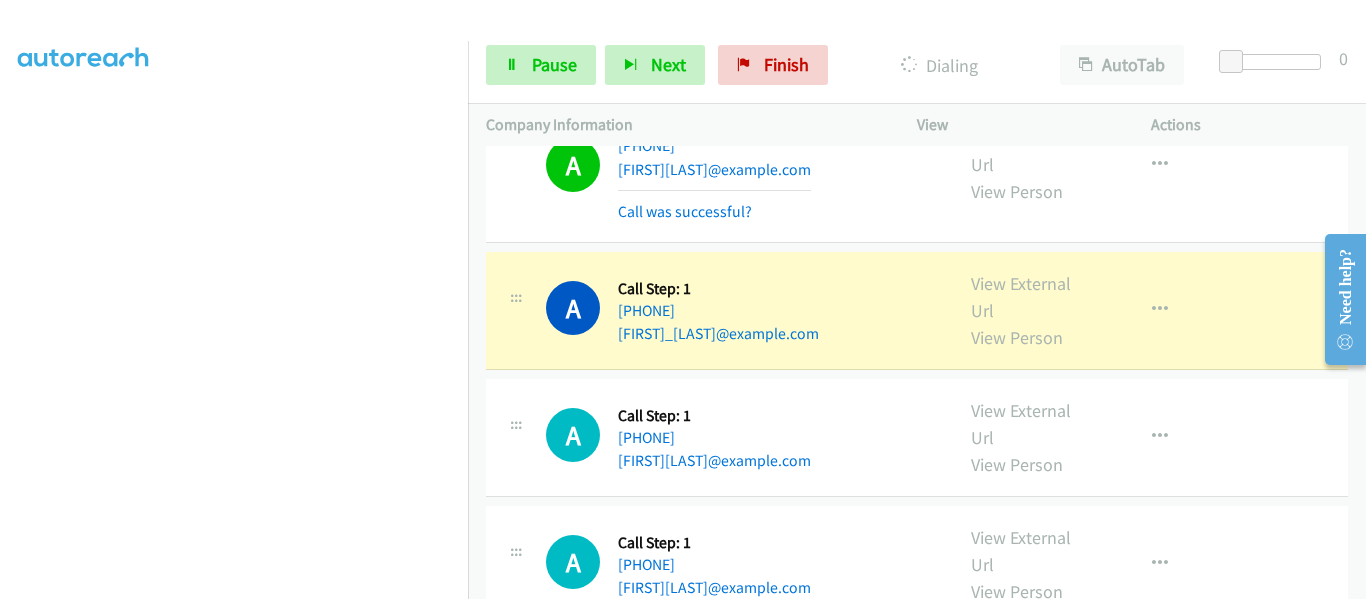scroll, scrollTop: 2838, scrollLeft: 0, axis: vertical 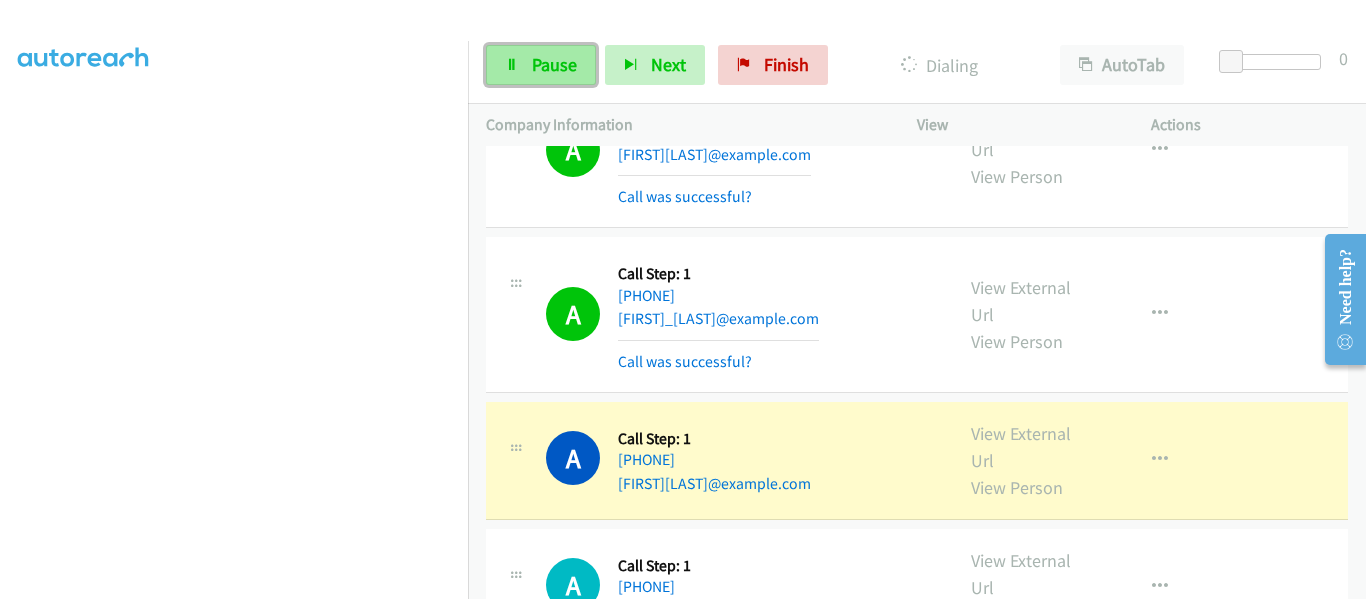 click on "Pause" at bounding box center (541, 65) 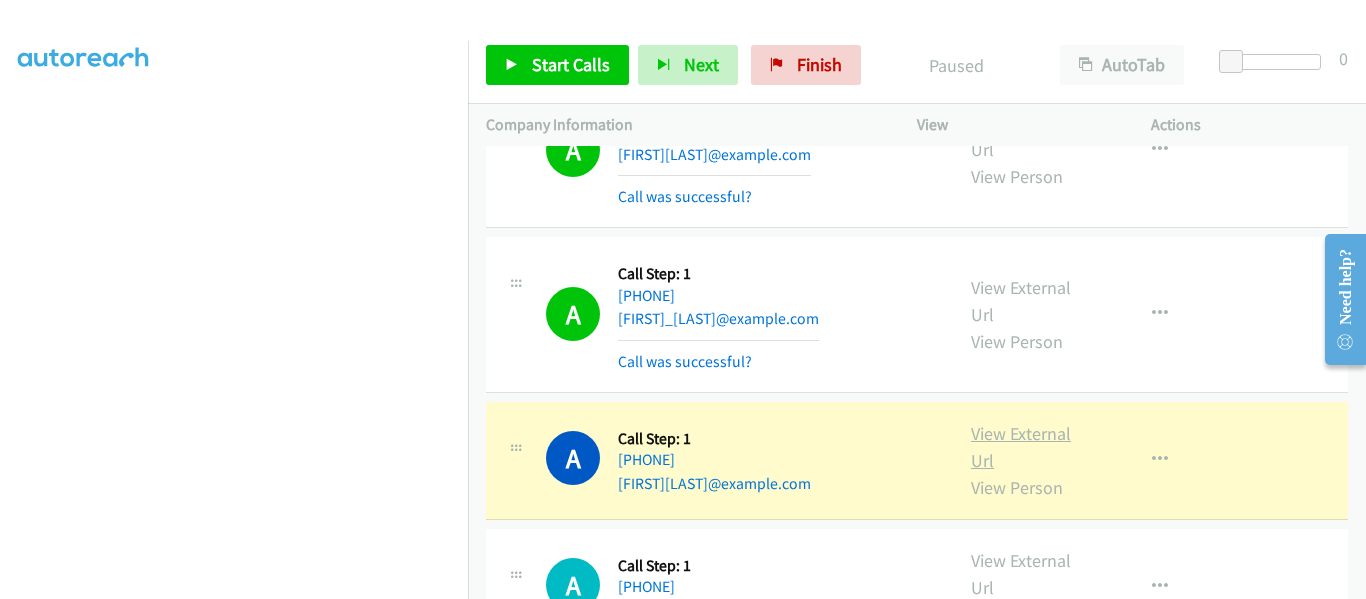 click on "View External Url" at bounding box center (1021, 447) 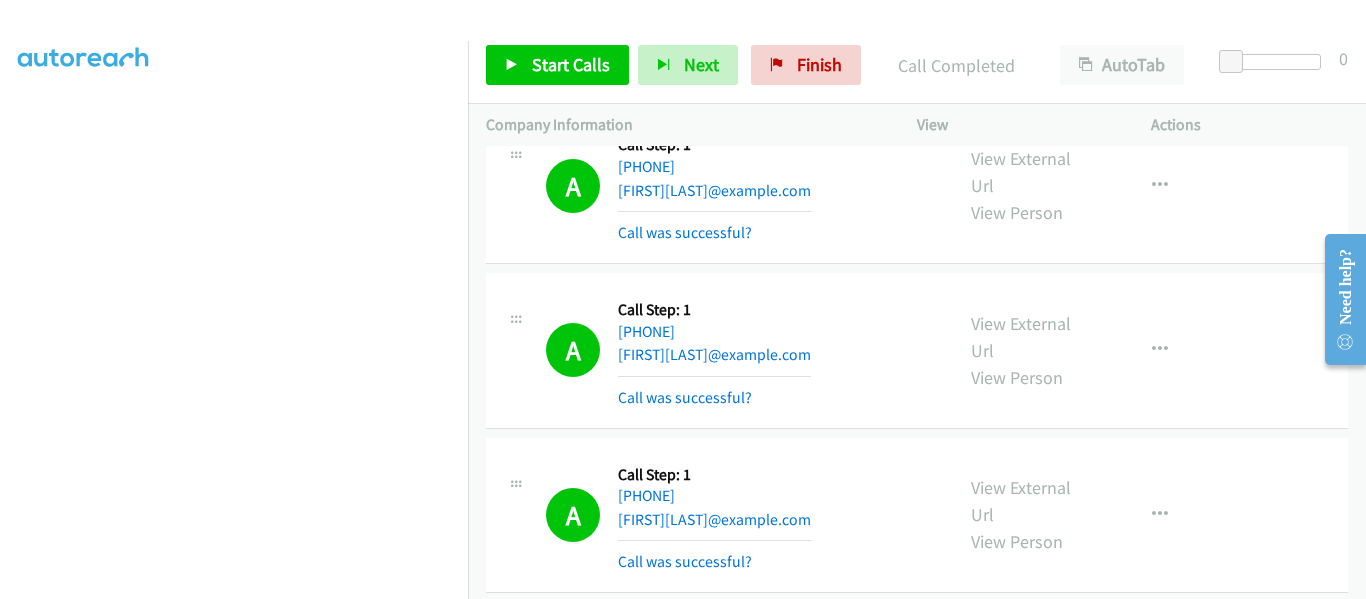 scroll, scrollTop: 2438, scrollLeft: 0, axis: vertical 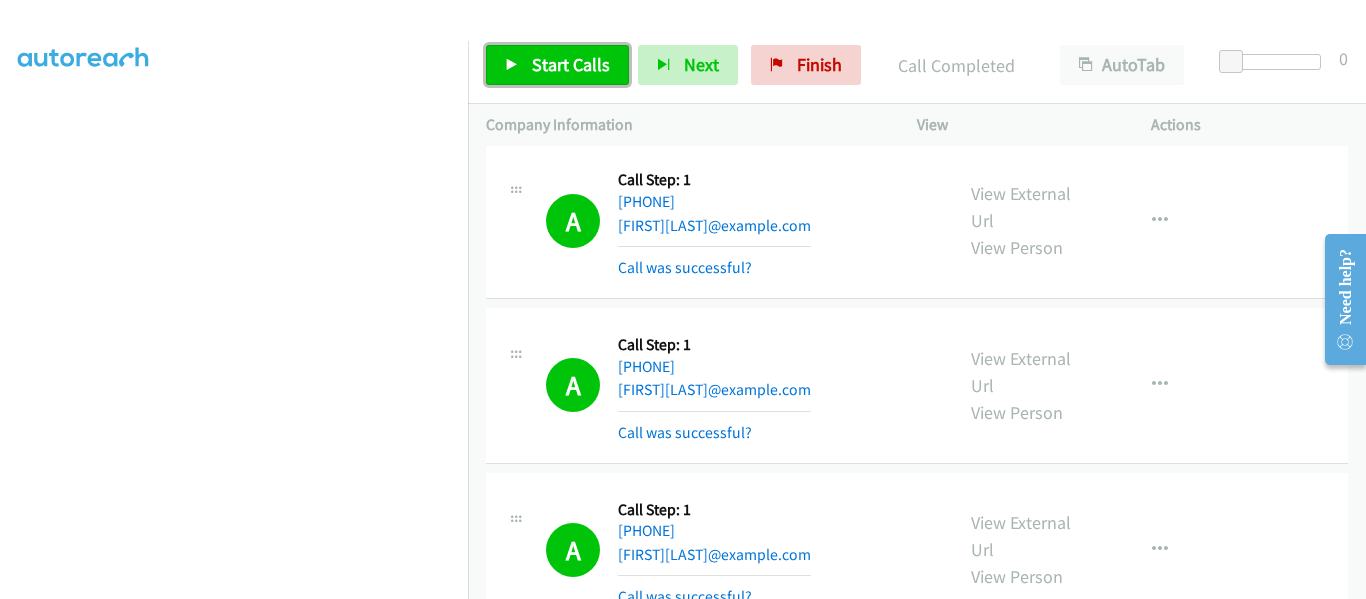 click on "Start Calls" at bounding box center [557, 65] 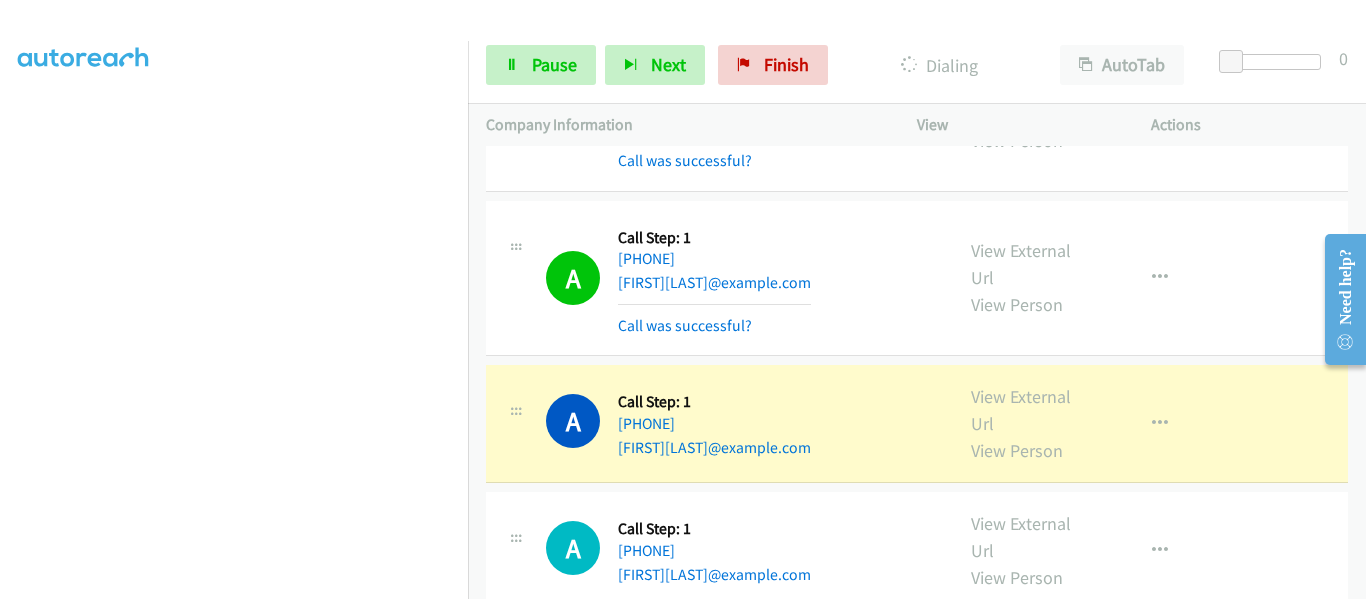 scroll, scrollTop: 3138, scrollLeft: 0, axis: vertical 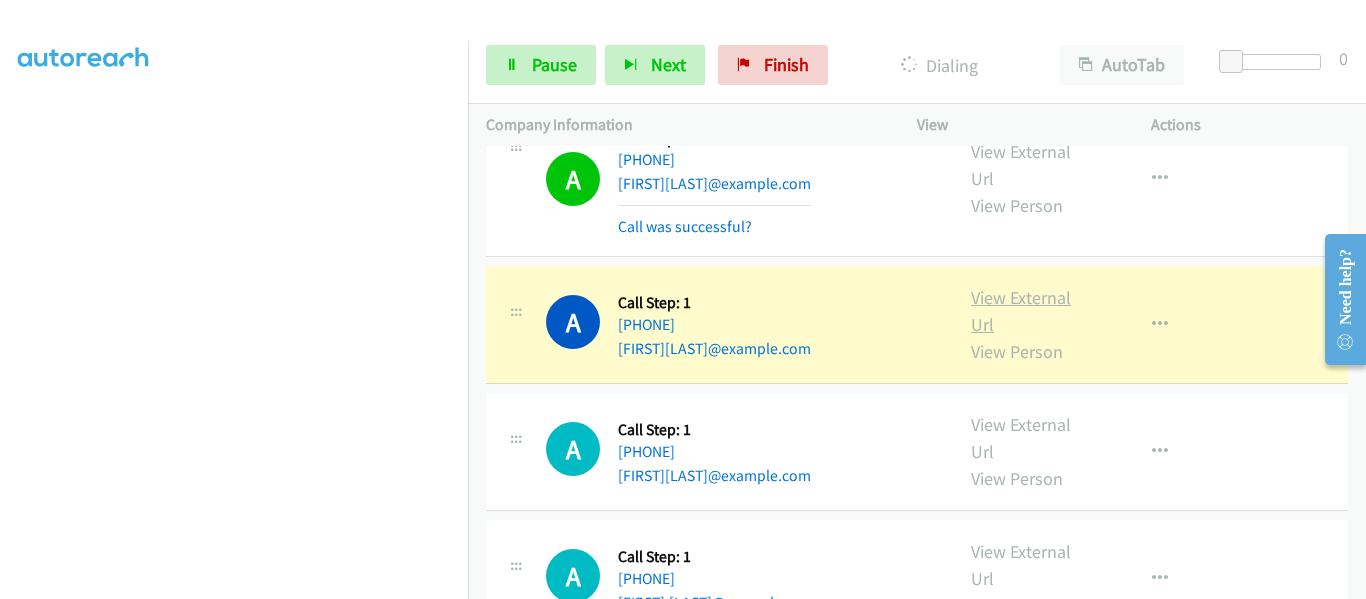 click on "View External Url" at bounding box center (1021, 311) 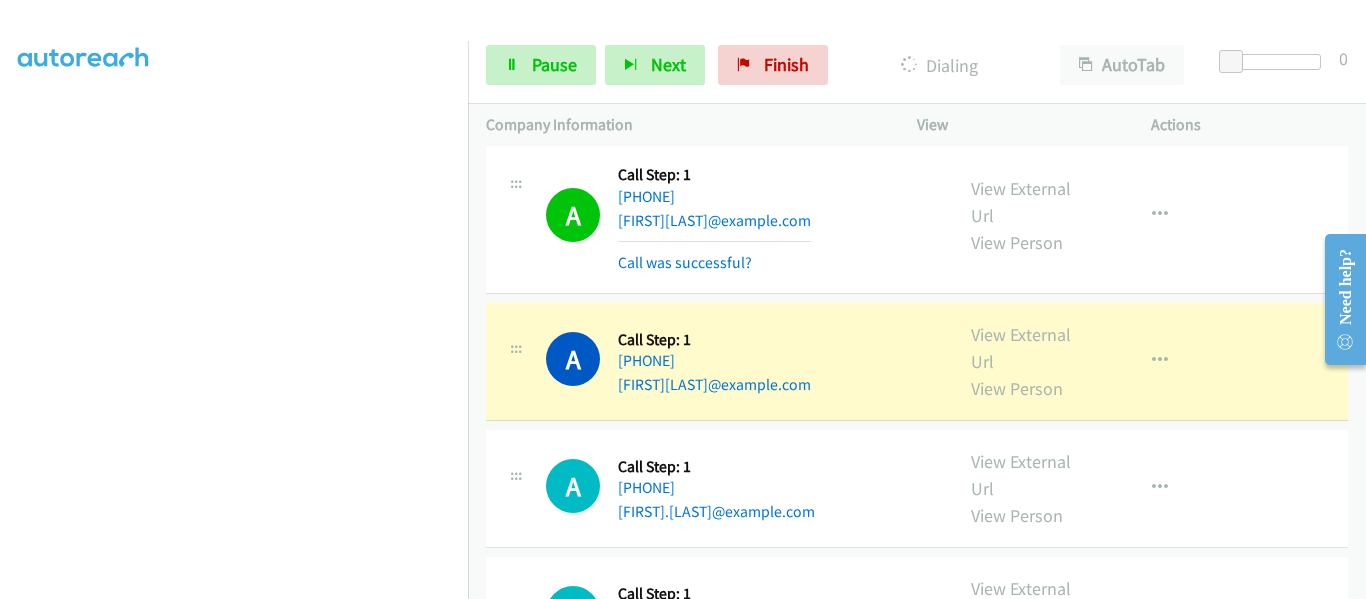 scroll, scrollTop: 3338, scrollLeft: 0, axis: vertical 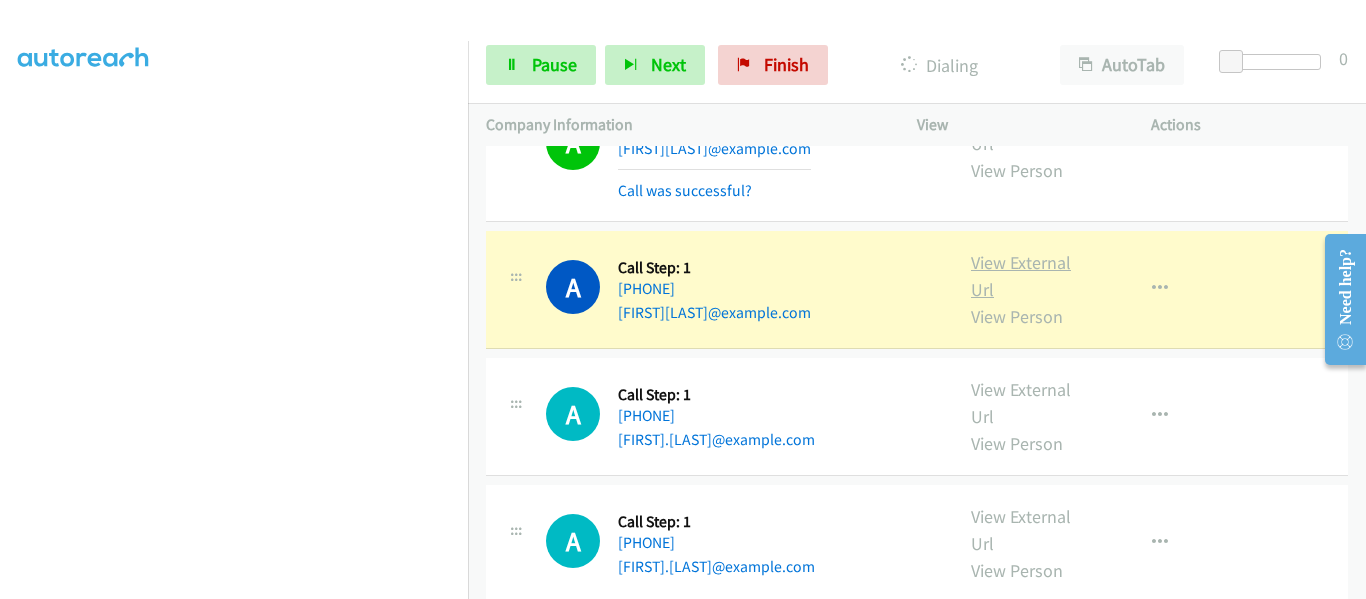 click on "View External Url" at bounding box center [1021, 276] 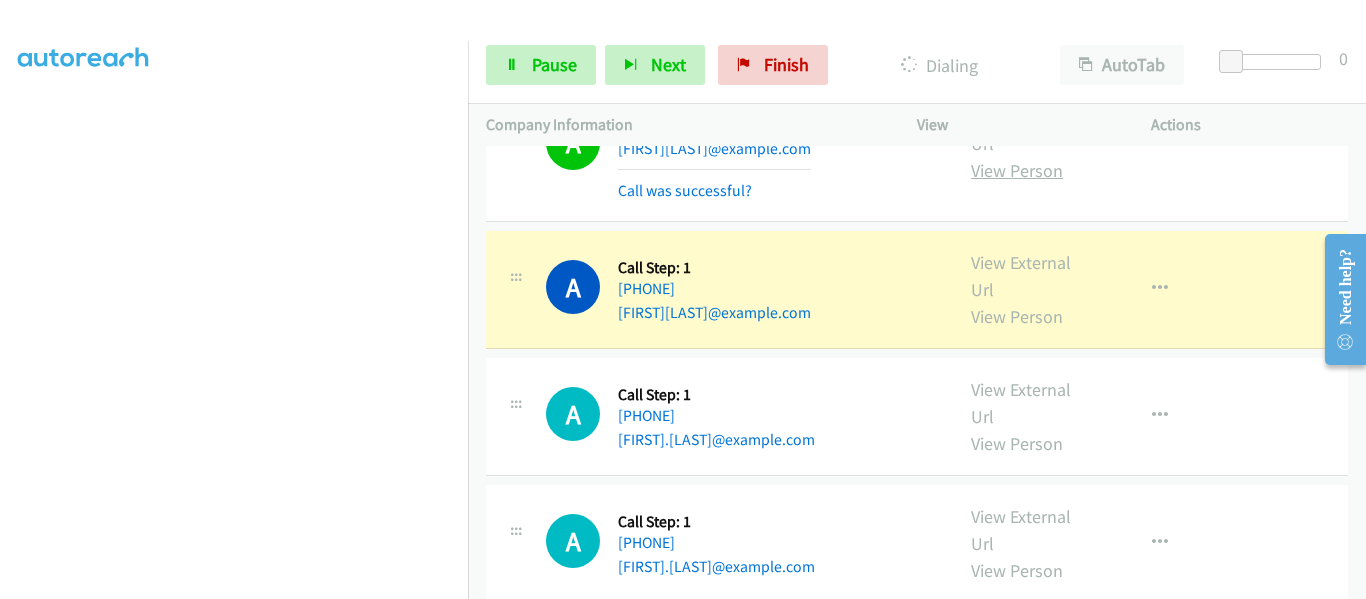 scroll, scrollTop: 3438, scrollLeft: 0, axis: vertical 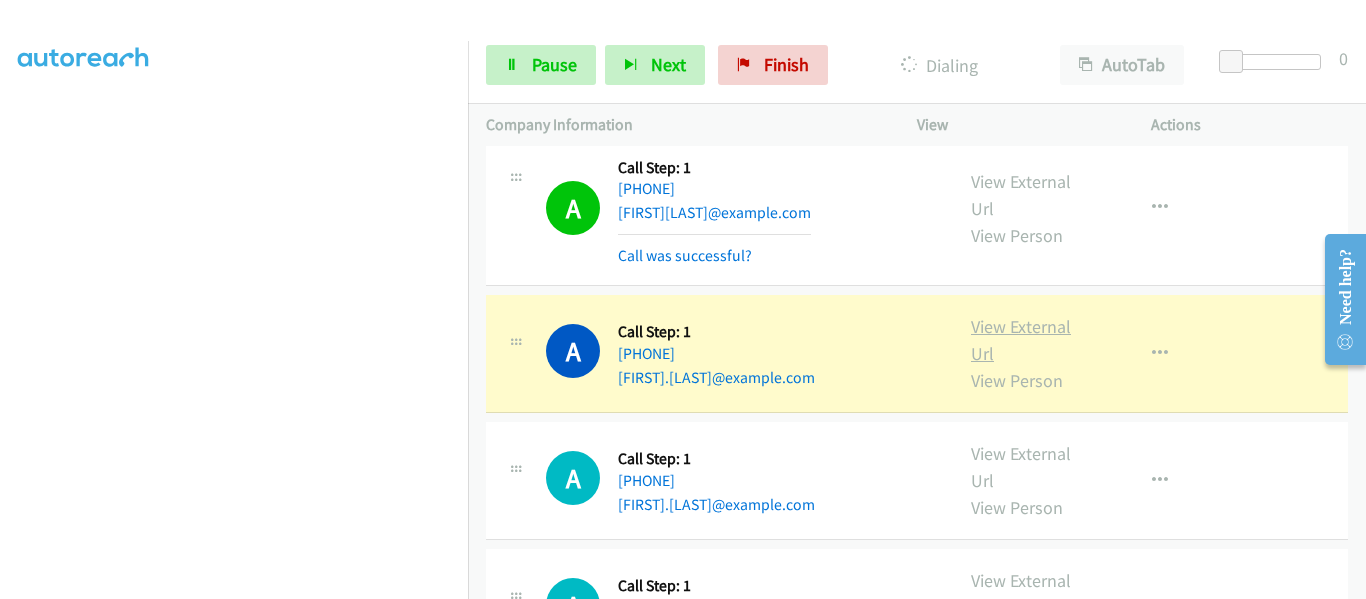 click on "View External Url" at bounding box center [1021, 340] 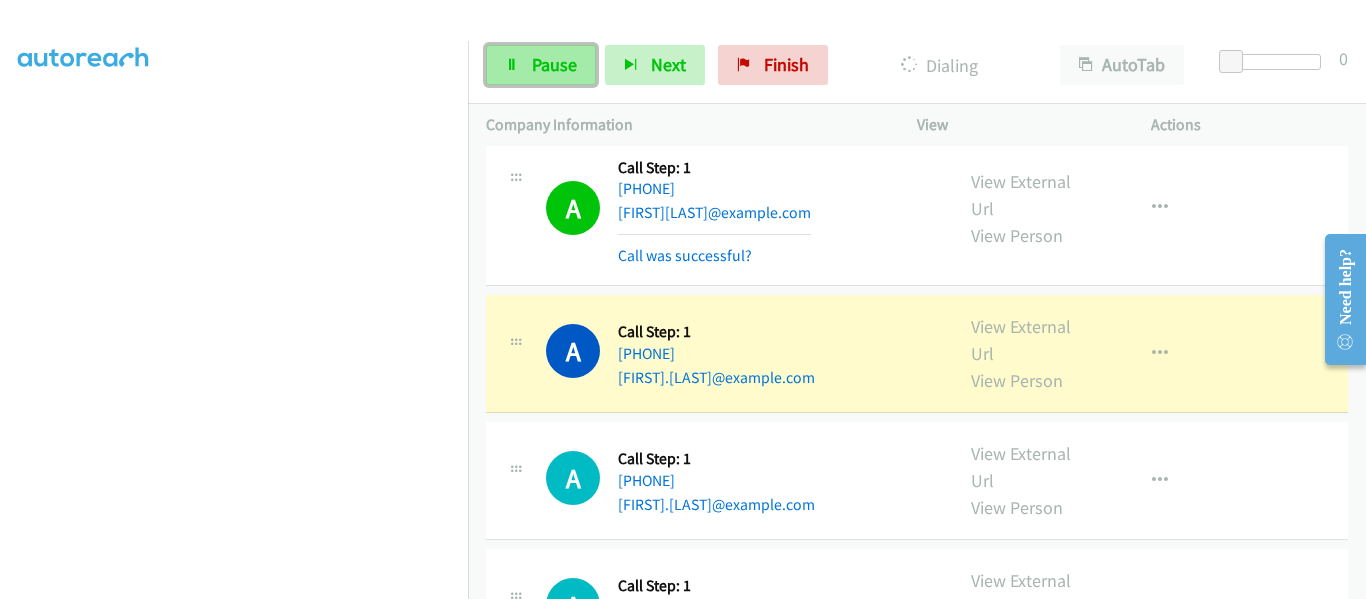 click on "Pause" at bounding box center (554, 64) 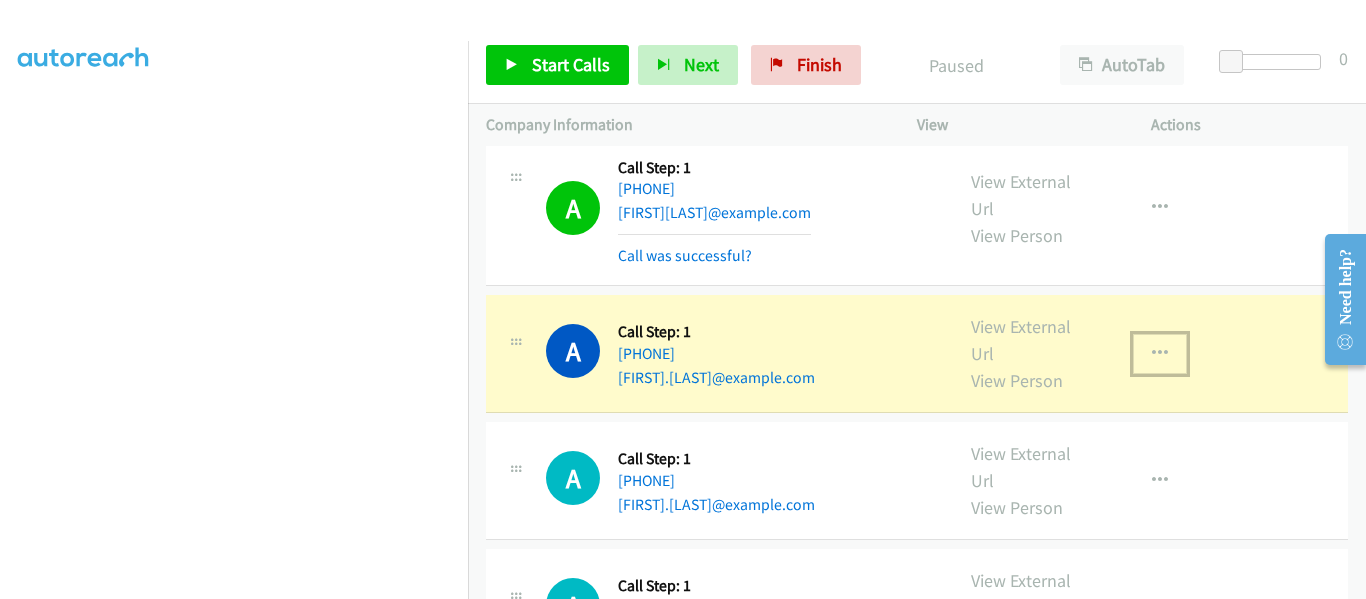 click at bounding box center [1160, 354] 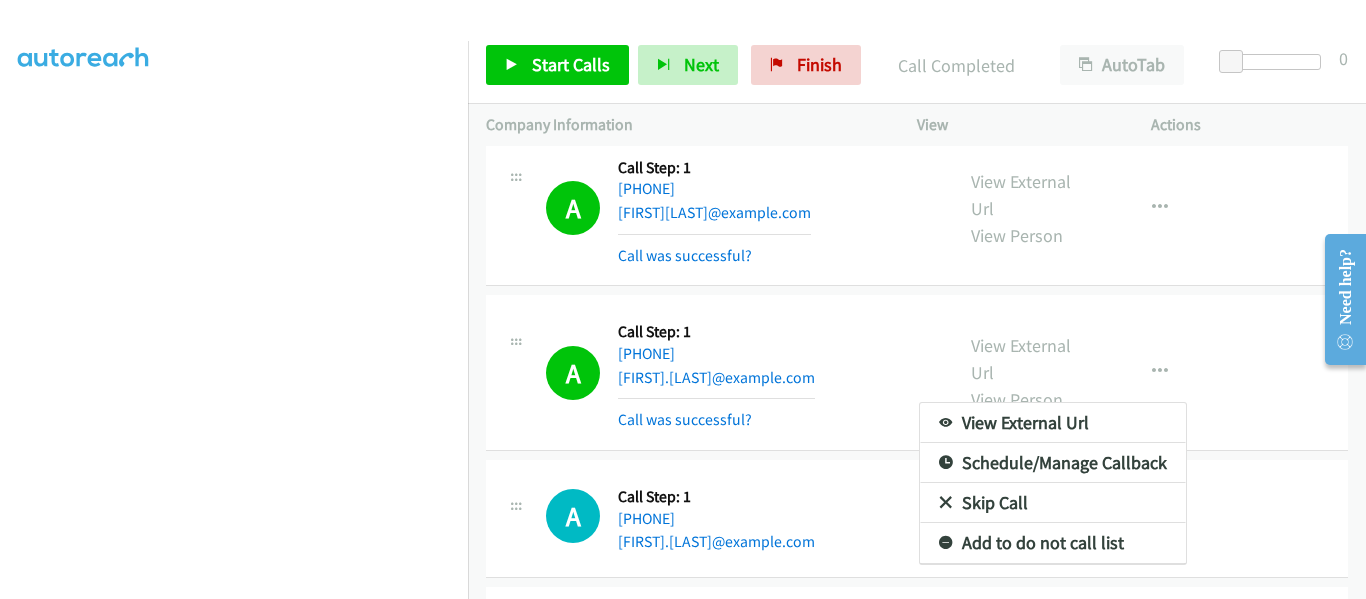 click at bounding box center [683, 299] 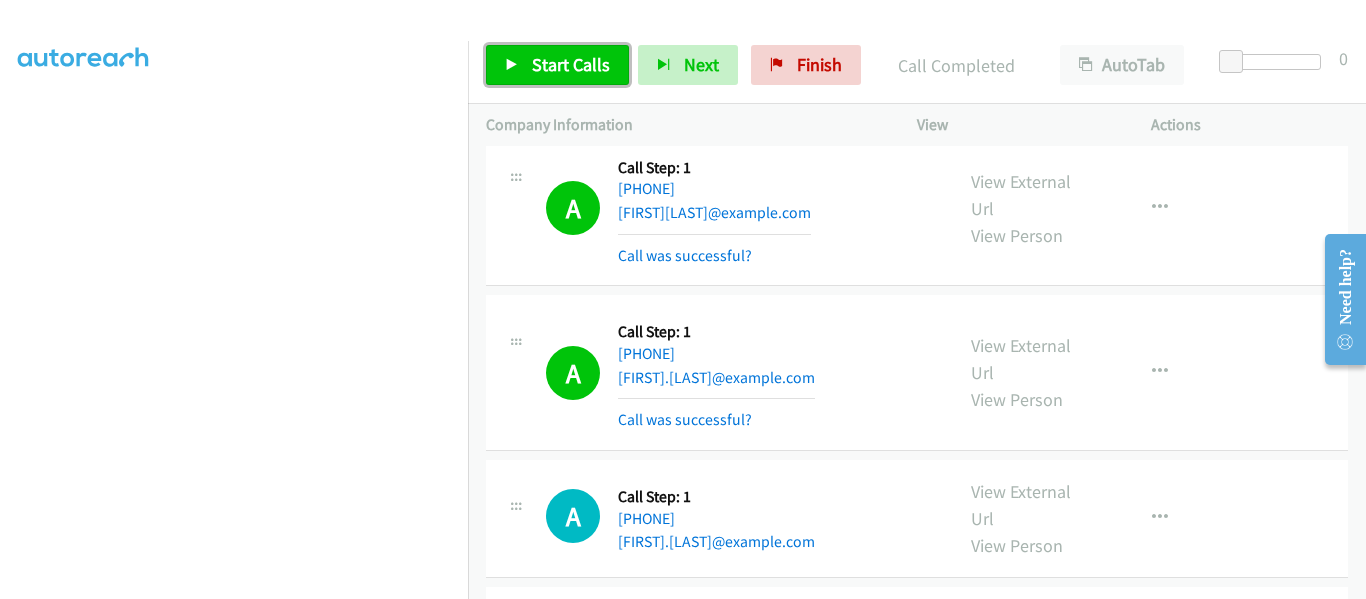 click on "Start Calls" at bounding box center (557, 65) 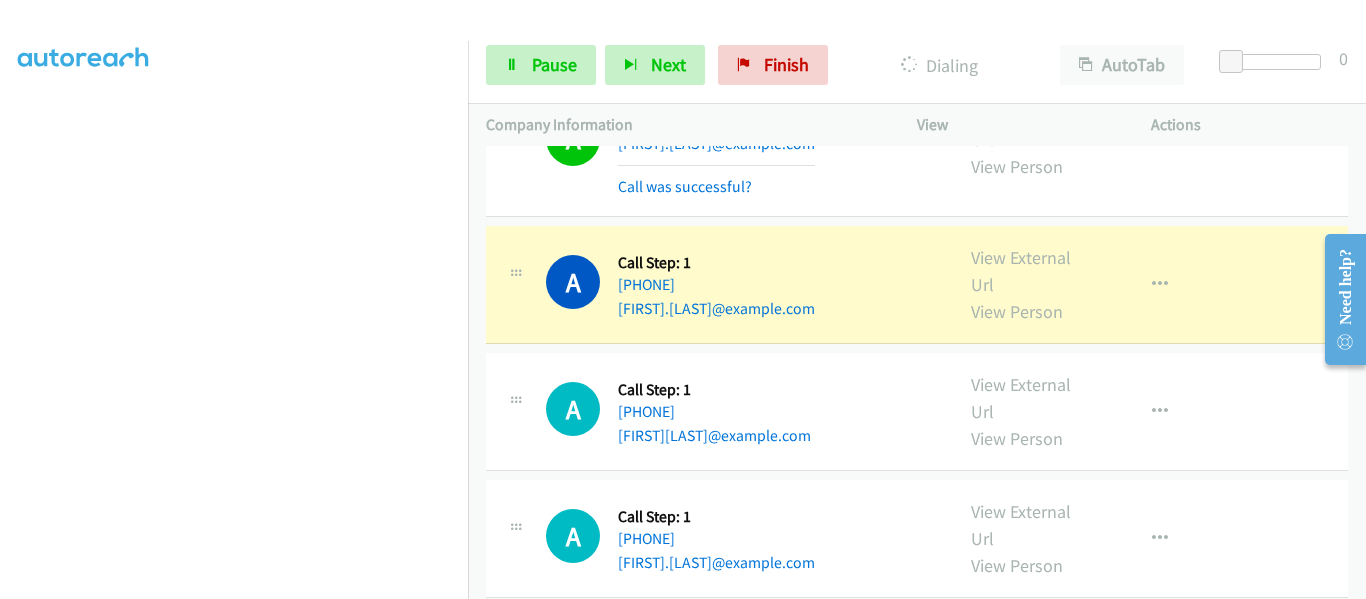 scroll, scrollTop: 3838, scrollLeft: 0, axis: vertical 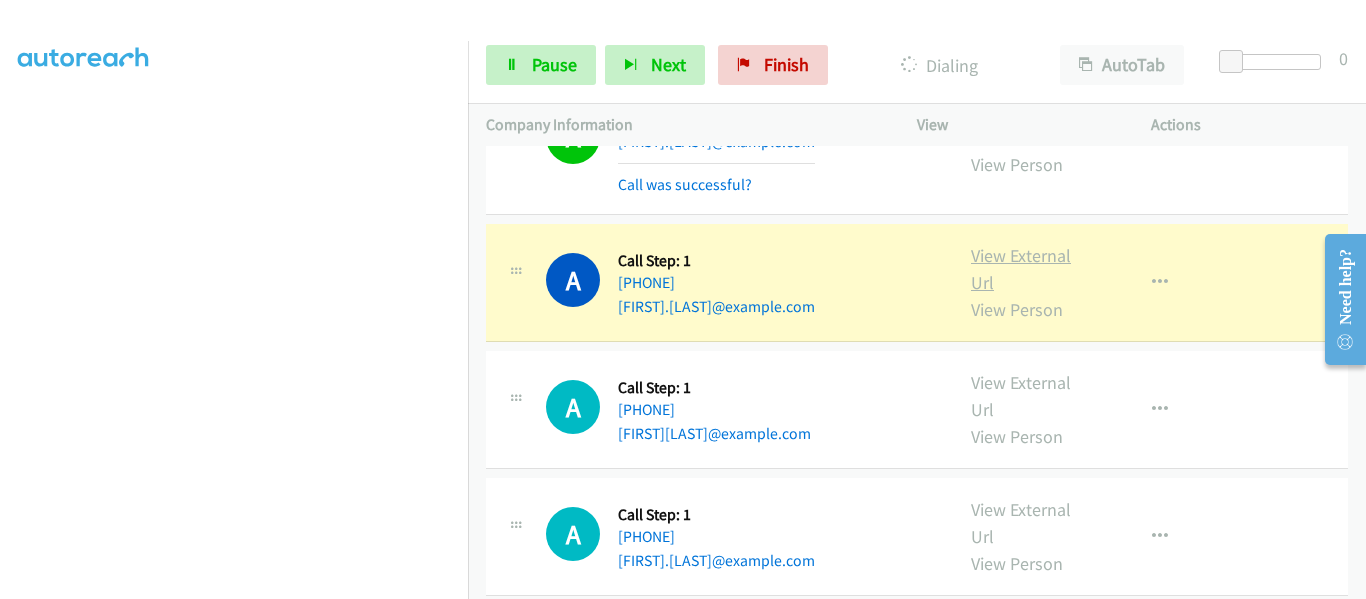 click on "View External Url" at bounding box center [1021, 269] 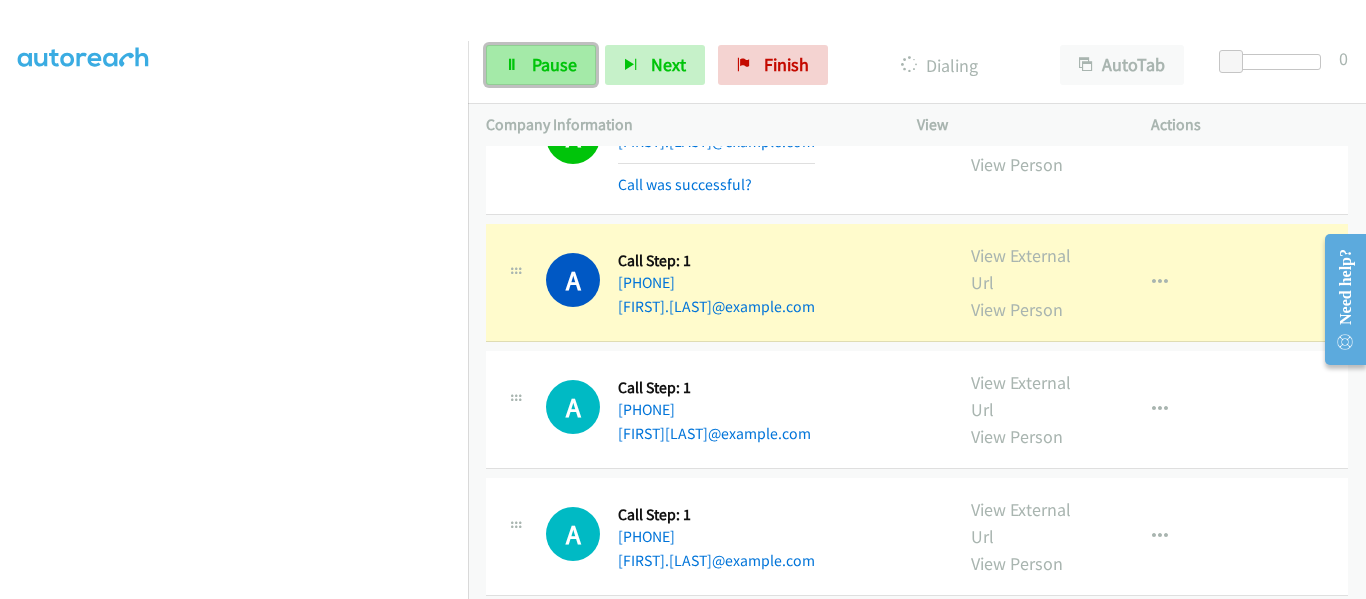 click on "Pause" at bounding box center (554, 64) 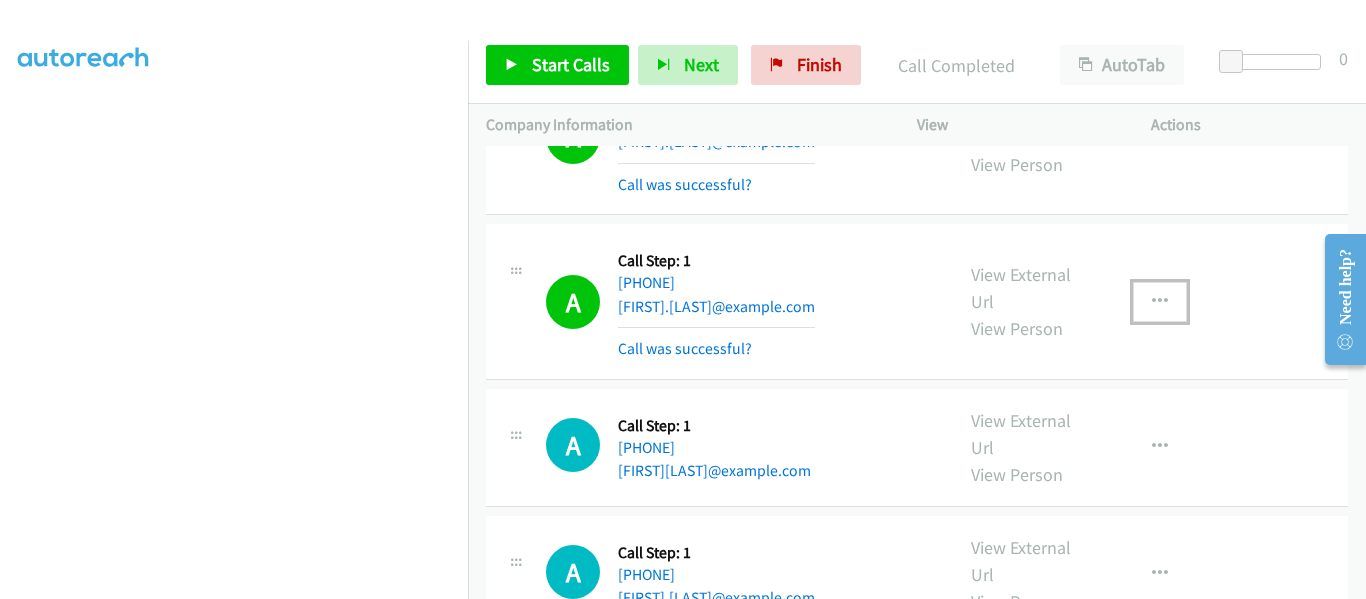 click at bounding box center (1160, 302) 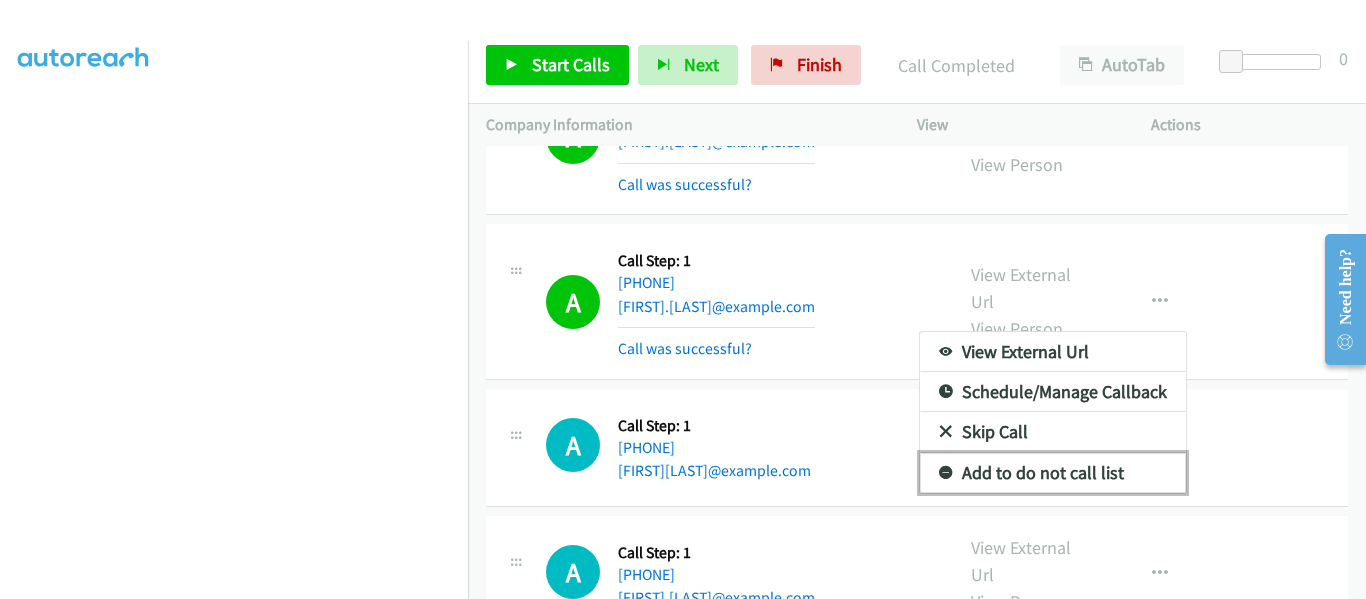 click on "Add to do not call list" at bounding box center (1053, 473) 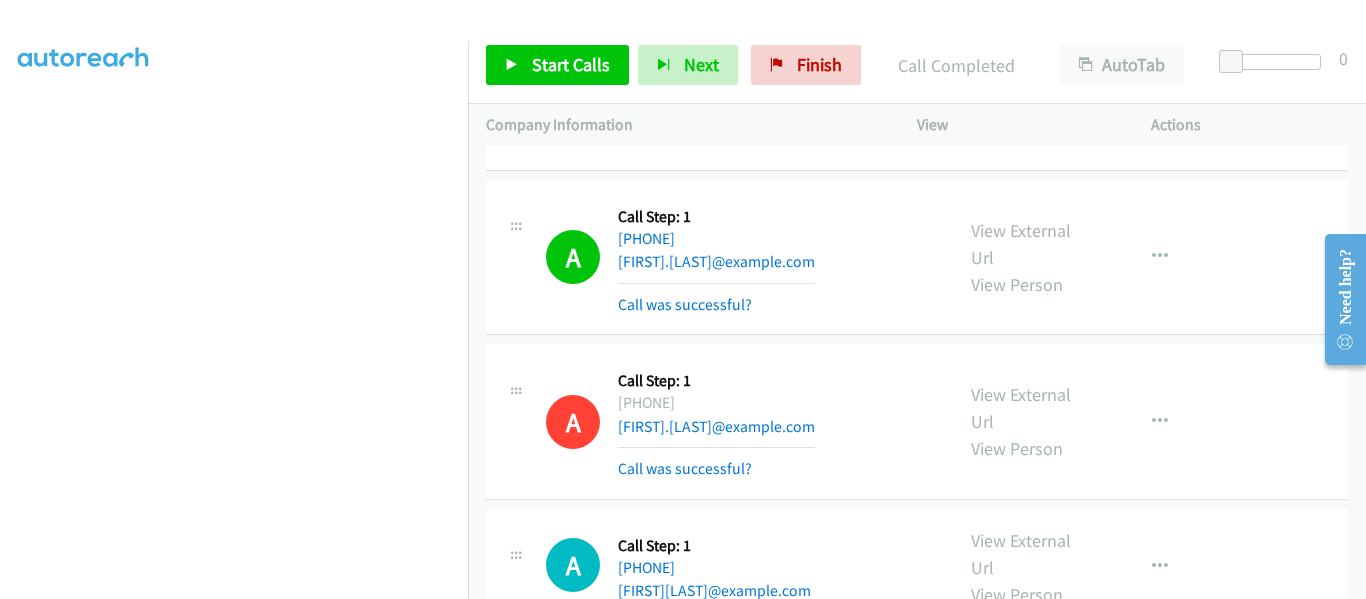 scroll, scrollTop: 3838, scrollLeft: 0, axis: vertical 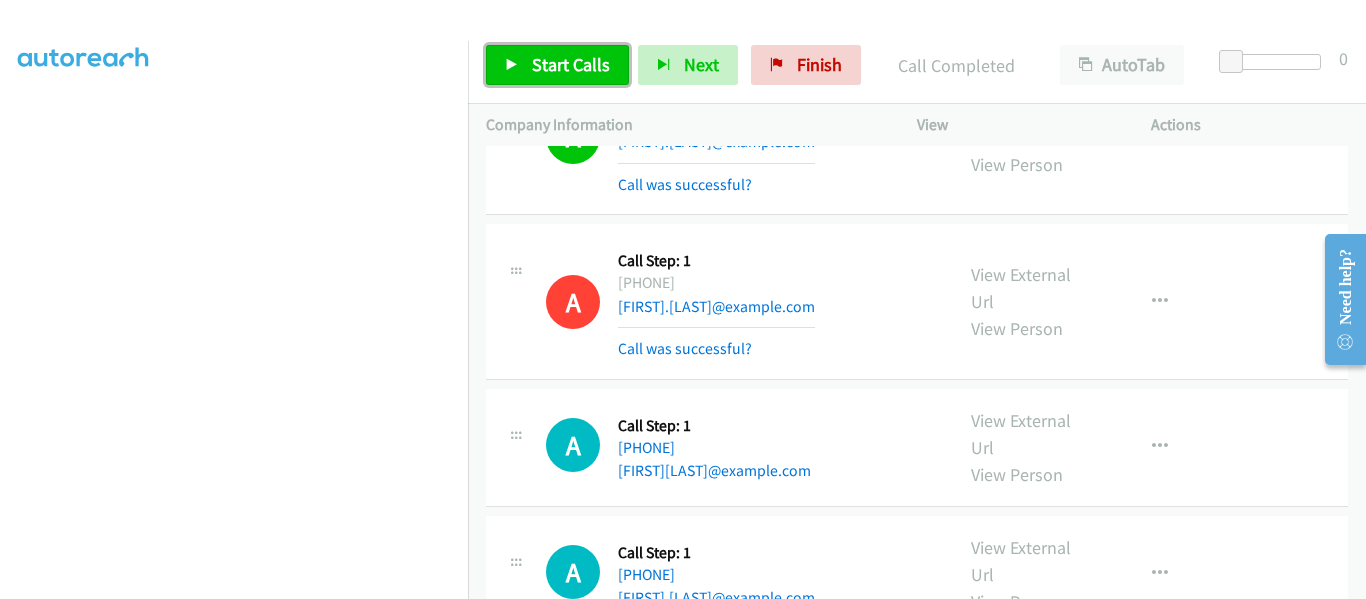 click on "Start Calls" at bounding box center [557, 65] 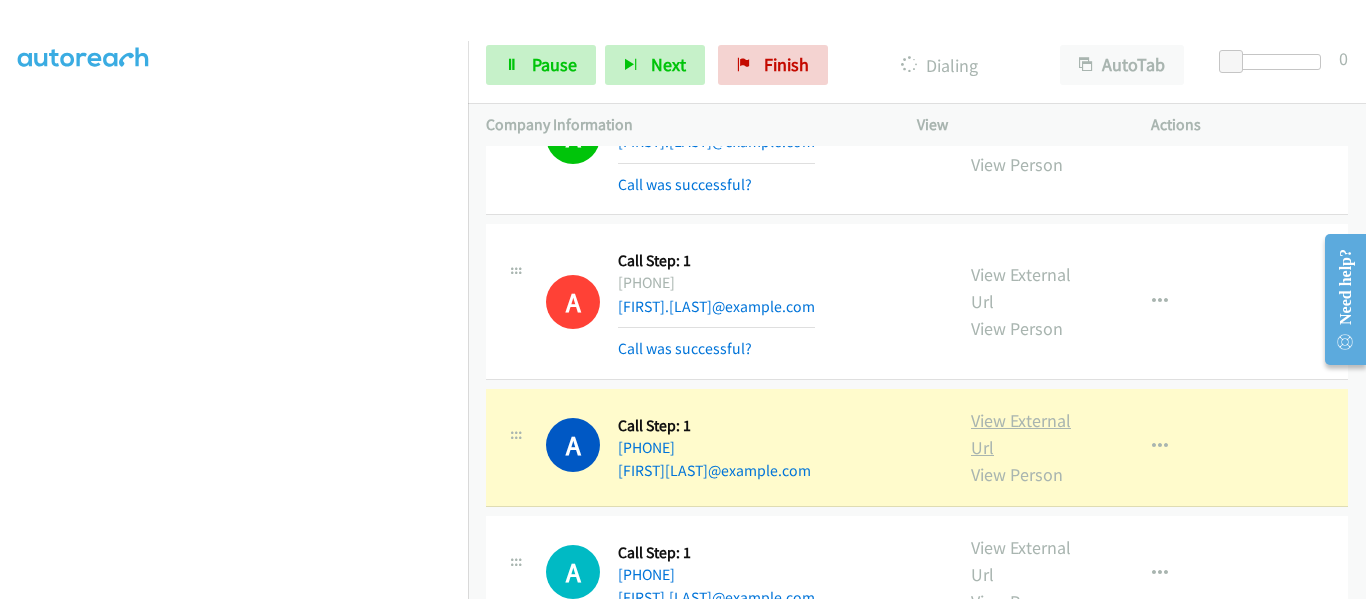 click on "View External Url" at bounding box center [1021, 434] 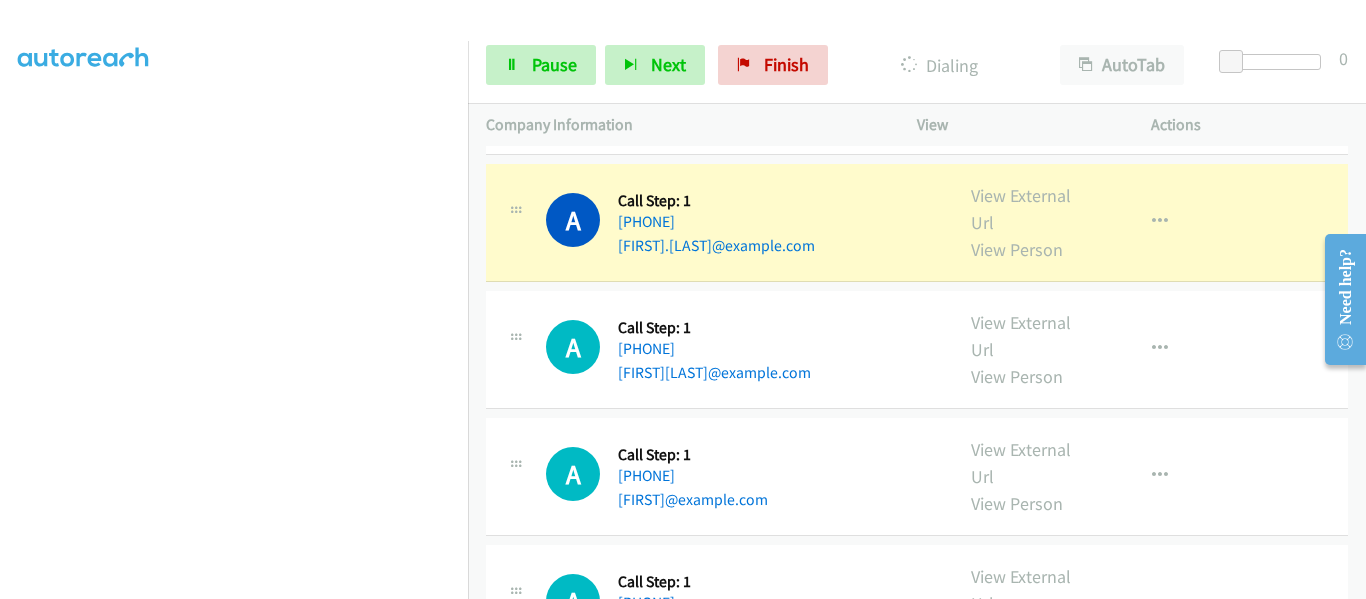 scroll, scrollTop: 4238, scrollLeft: 0, axis: vertical 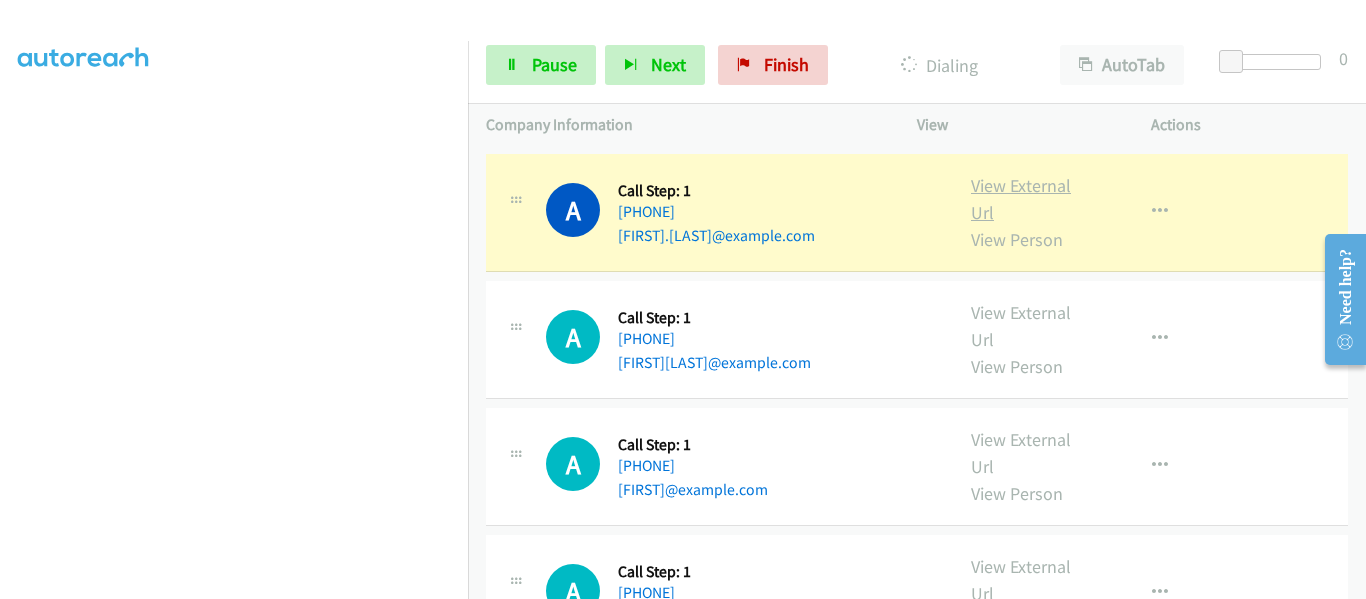 click on "View External Url" at bounding box center [1021, 199] 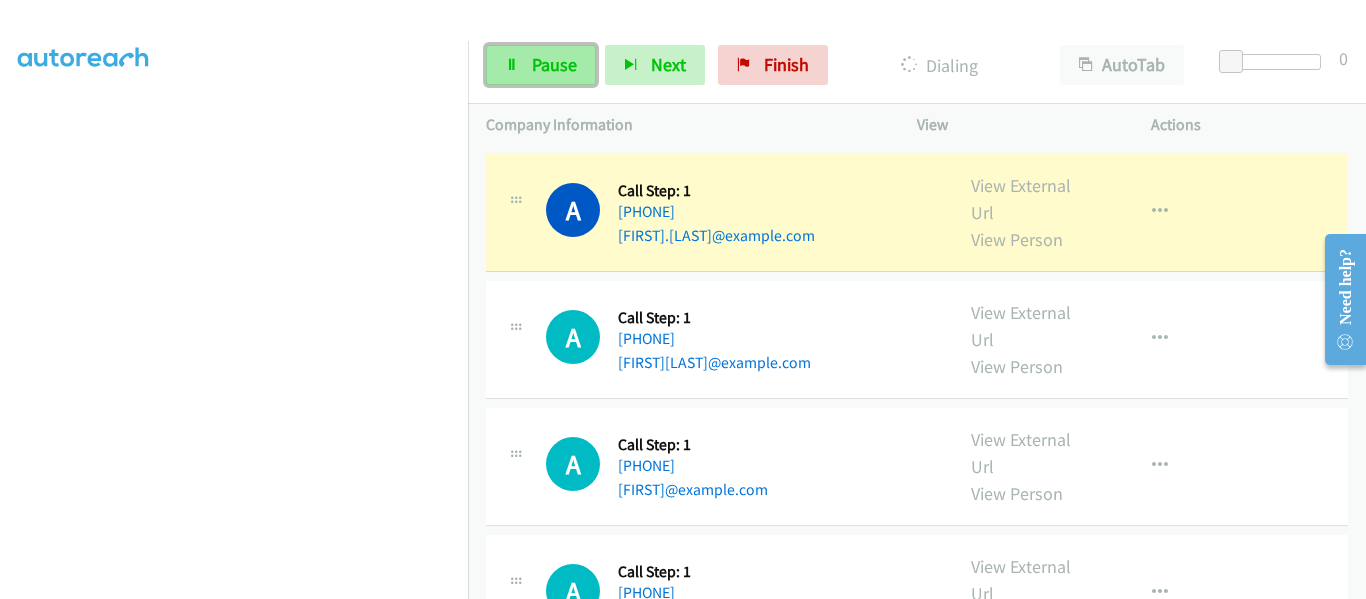 click on "Pause" at bounding box center [554, 64] 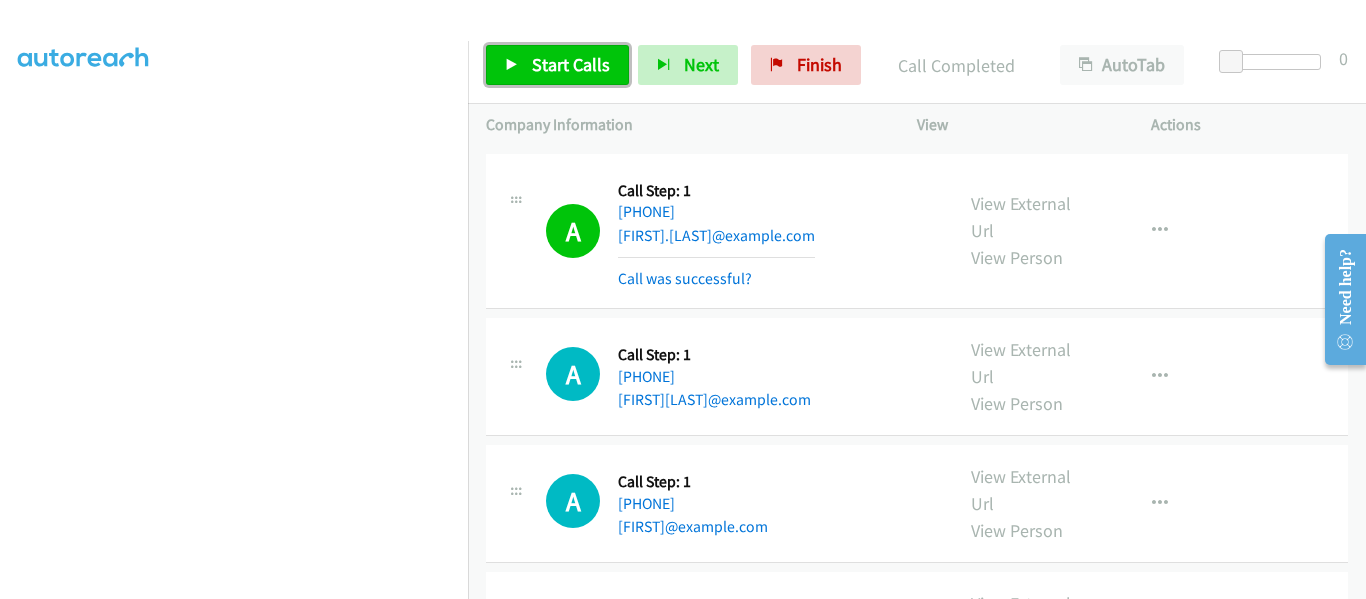 click on "Start Calls" at bounding box center [557, 65] 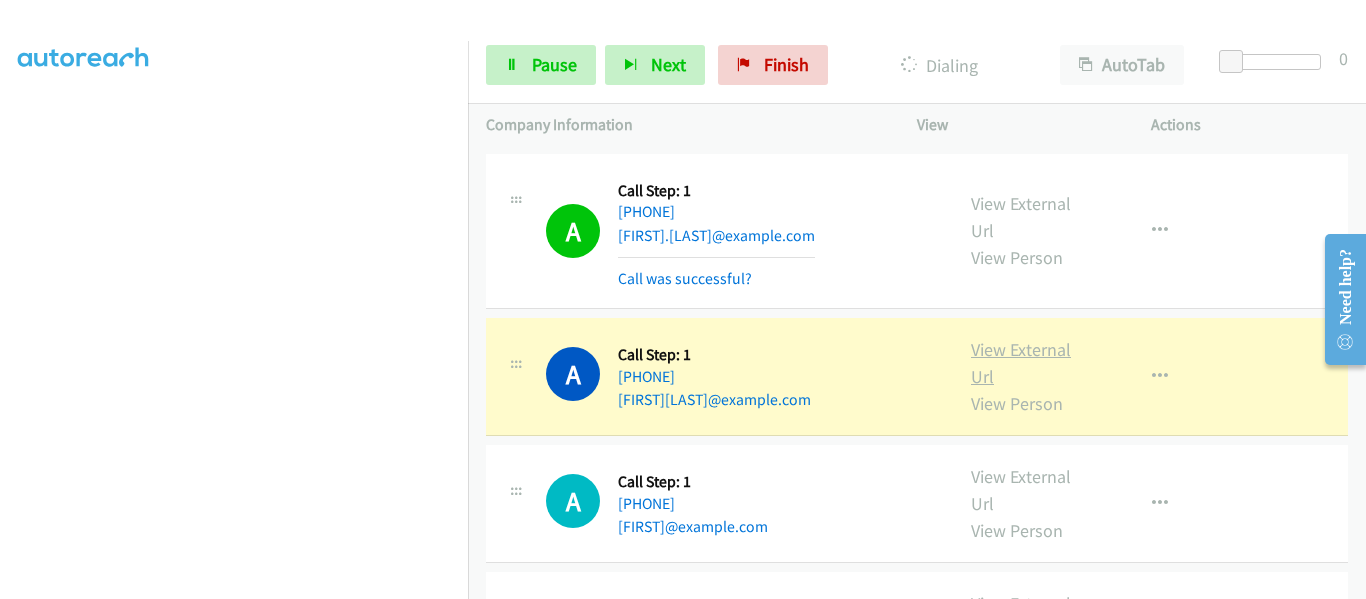 click on "View External Url" at bounding box center [1021, 363] 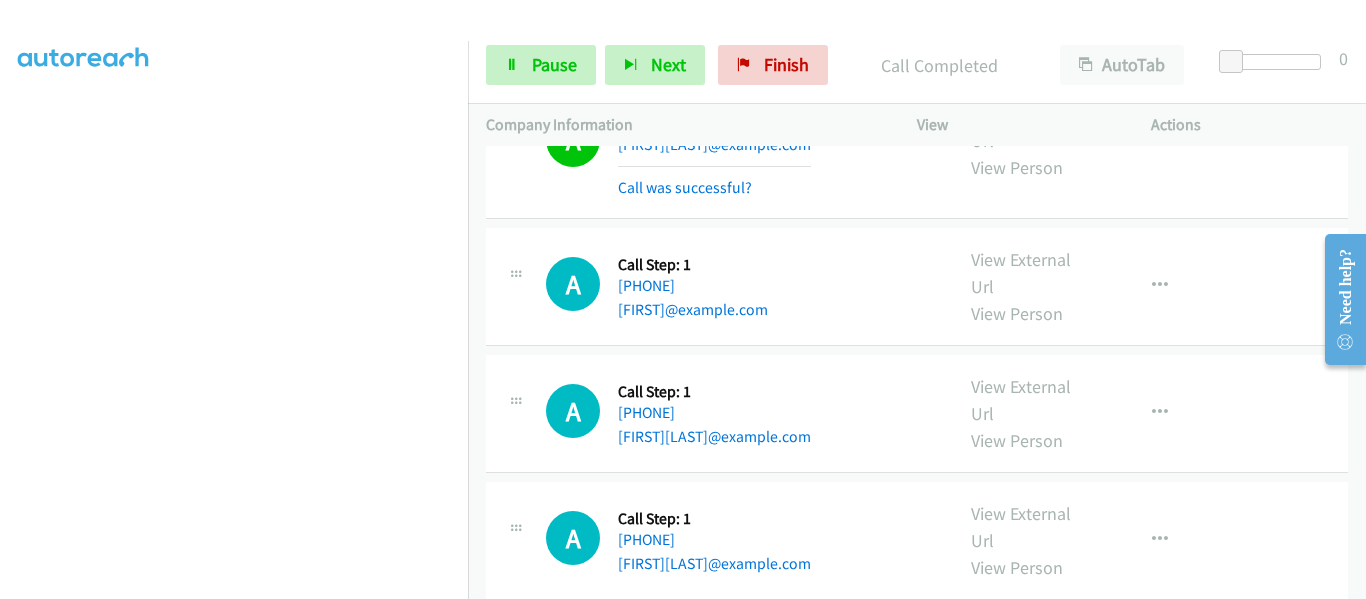 scroll, scrollTop: 4538, scrollLeft: 0, axis: vertical 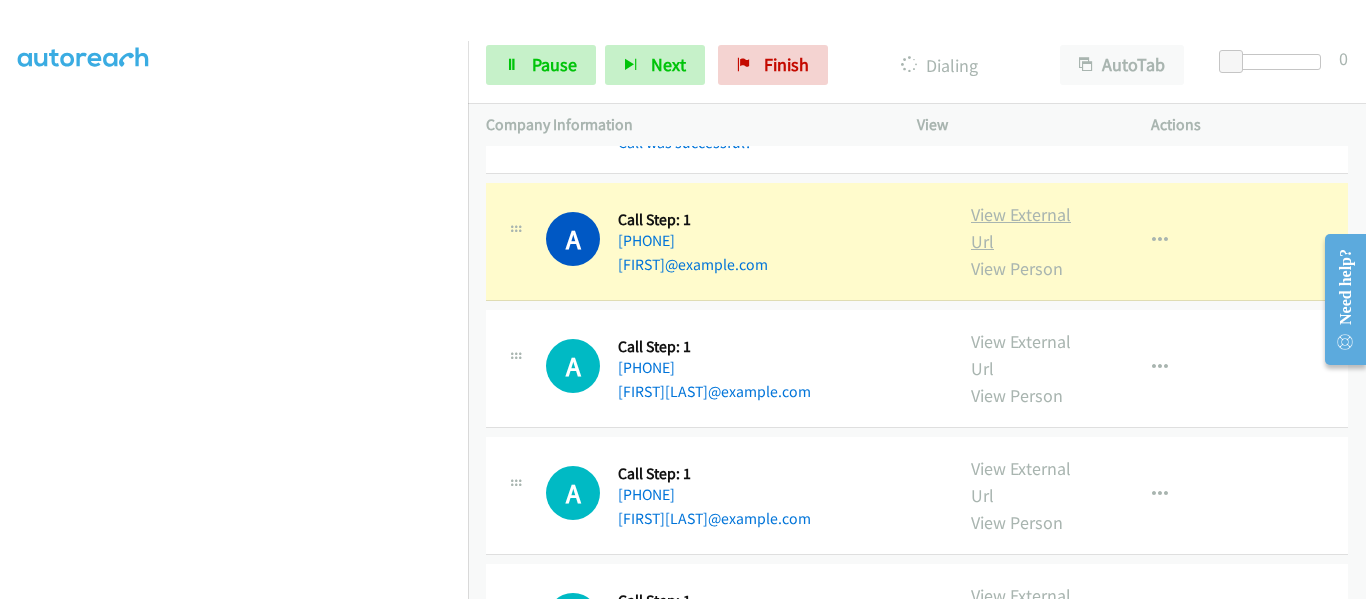 click on "View External Url" at bounding box center (1021, 228) 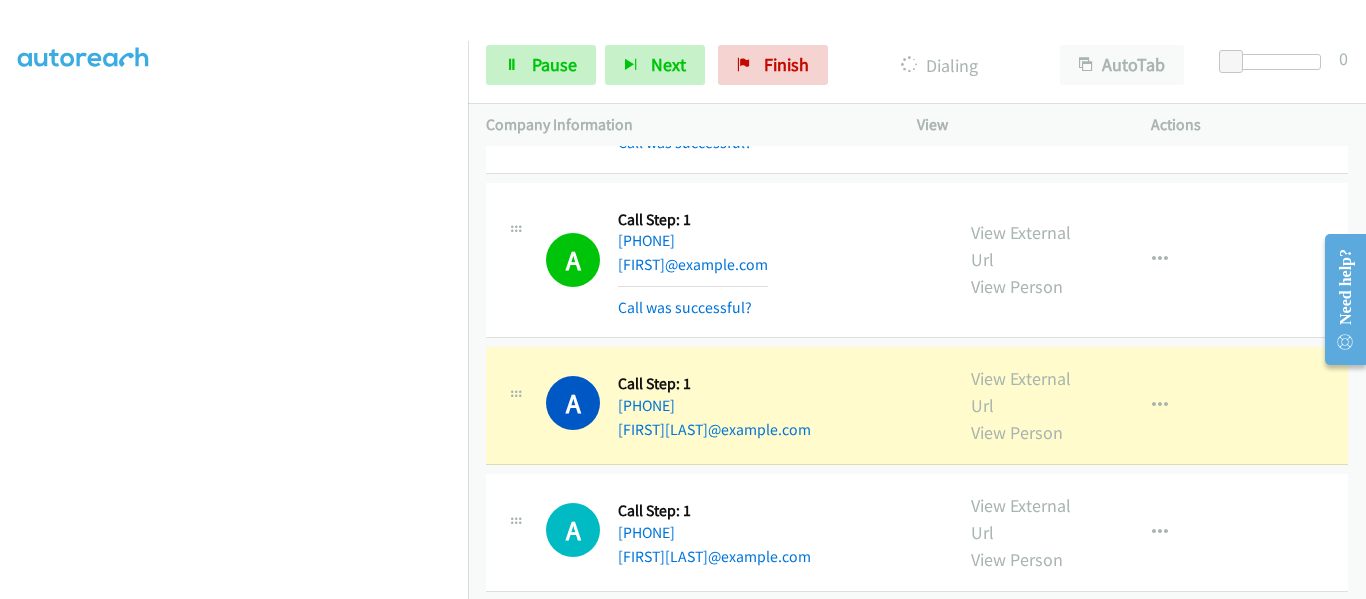 scroll, scrollTop: 4638, scrollLeft: 0, axis: vertical 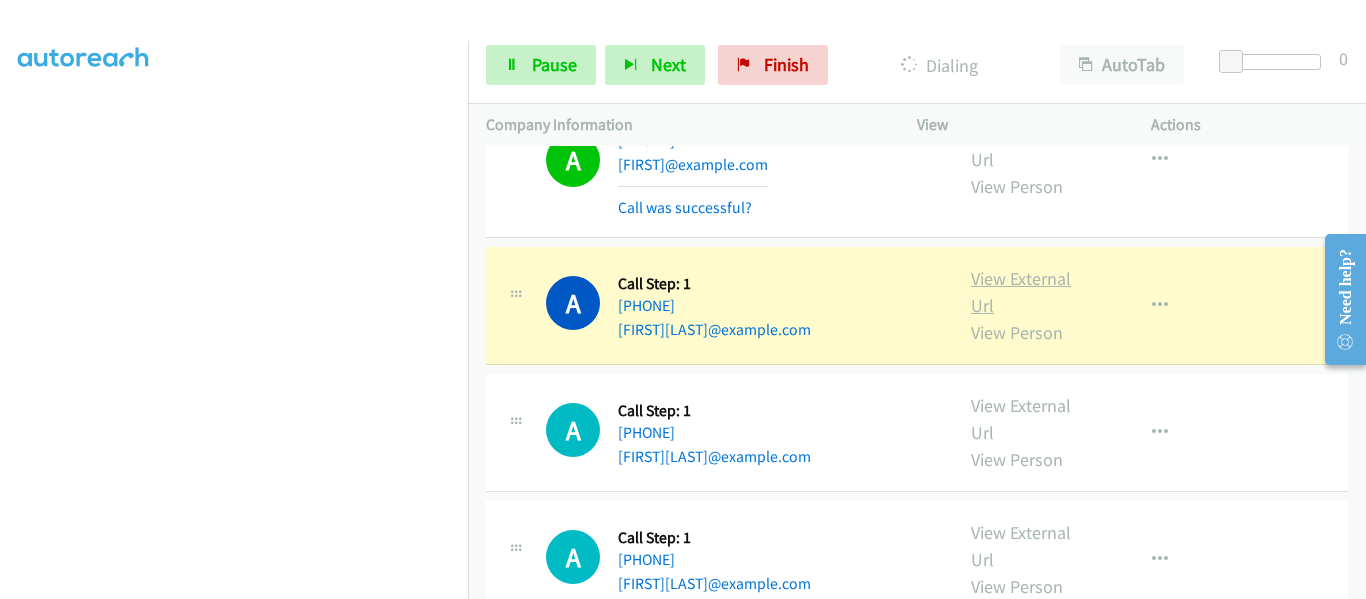 click on "View External Url" at bounding box center (1021, 292) 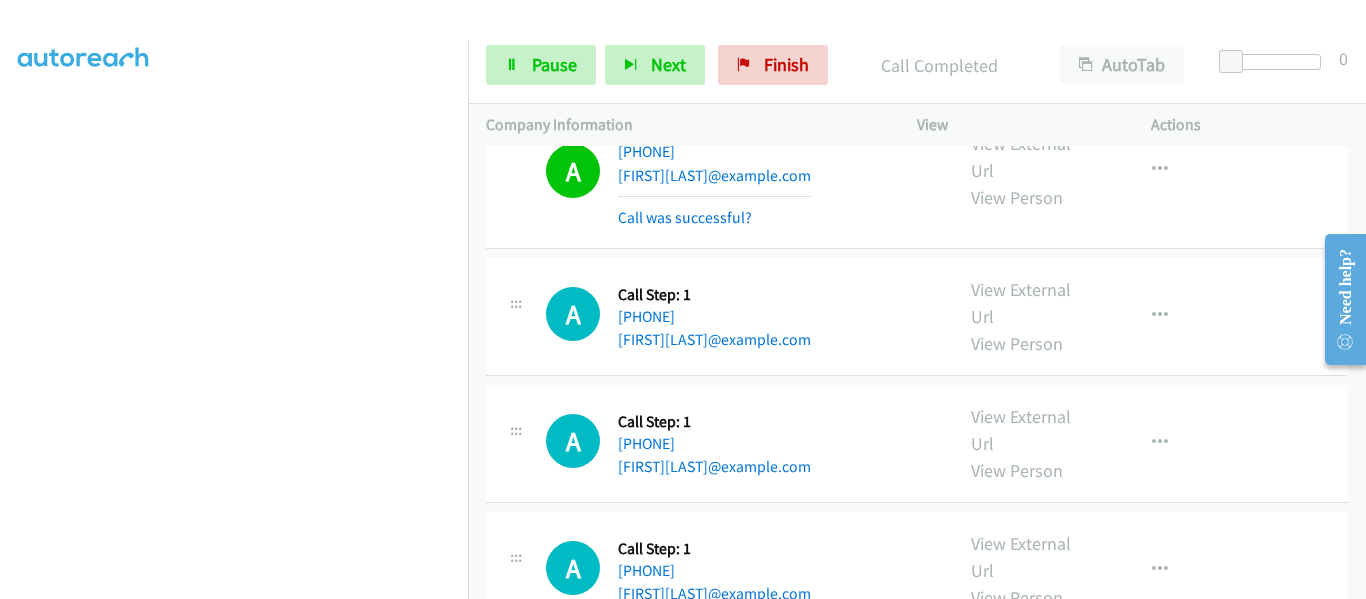 scroll, scrollTop: 4838, scrollLeft: 0, axis: vertical 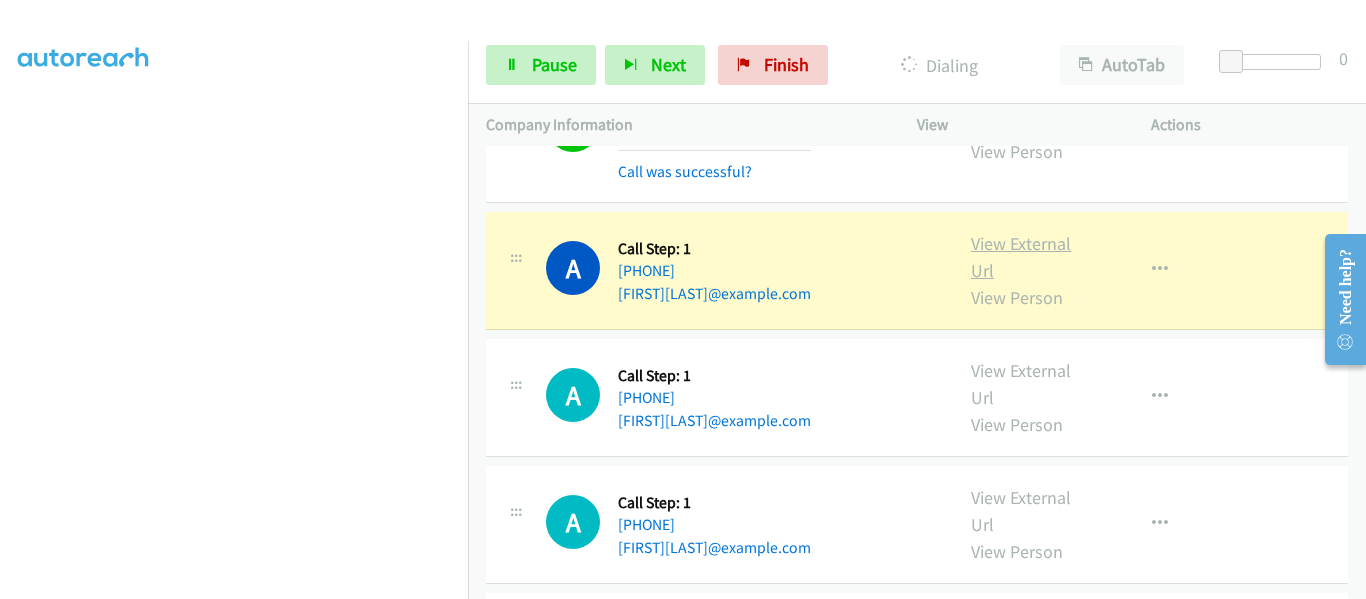 click on "View External Url" at bounding box center [1021, 257] 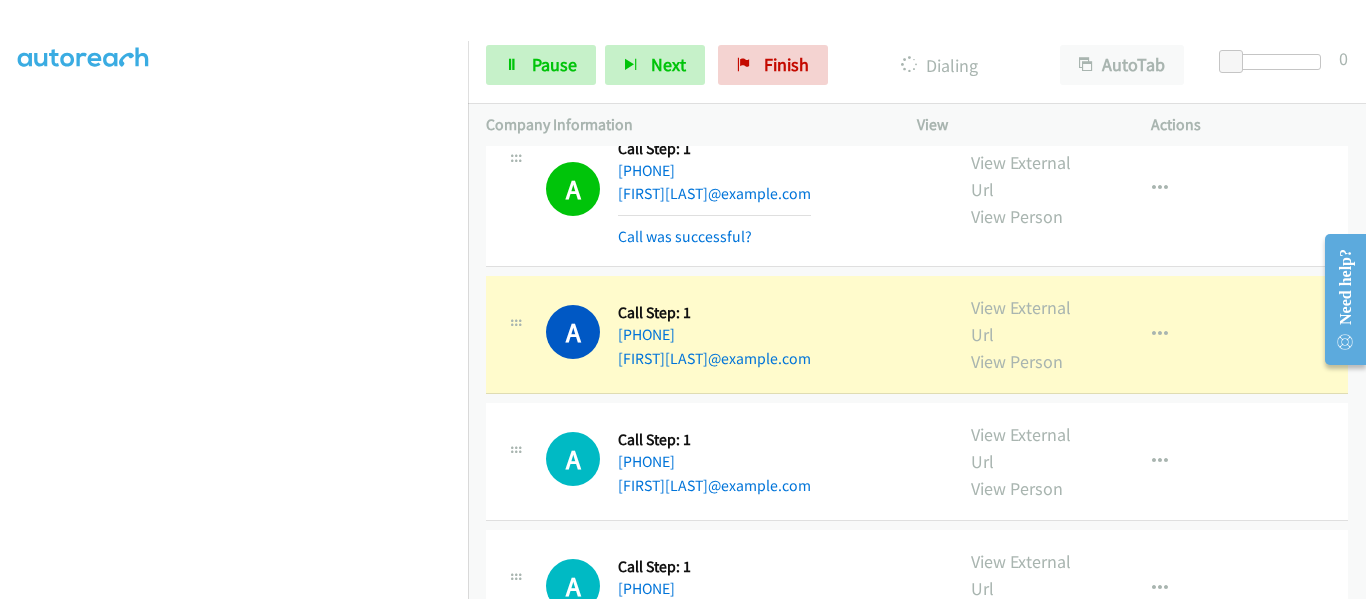 scroll, scrollTop: 5038, scrollLeft: 0, axis: vertical 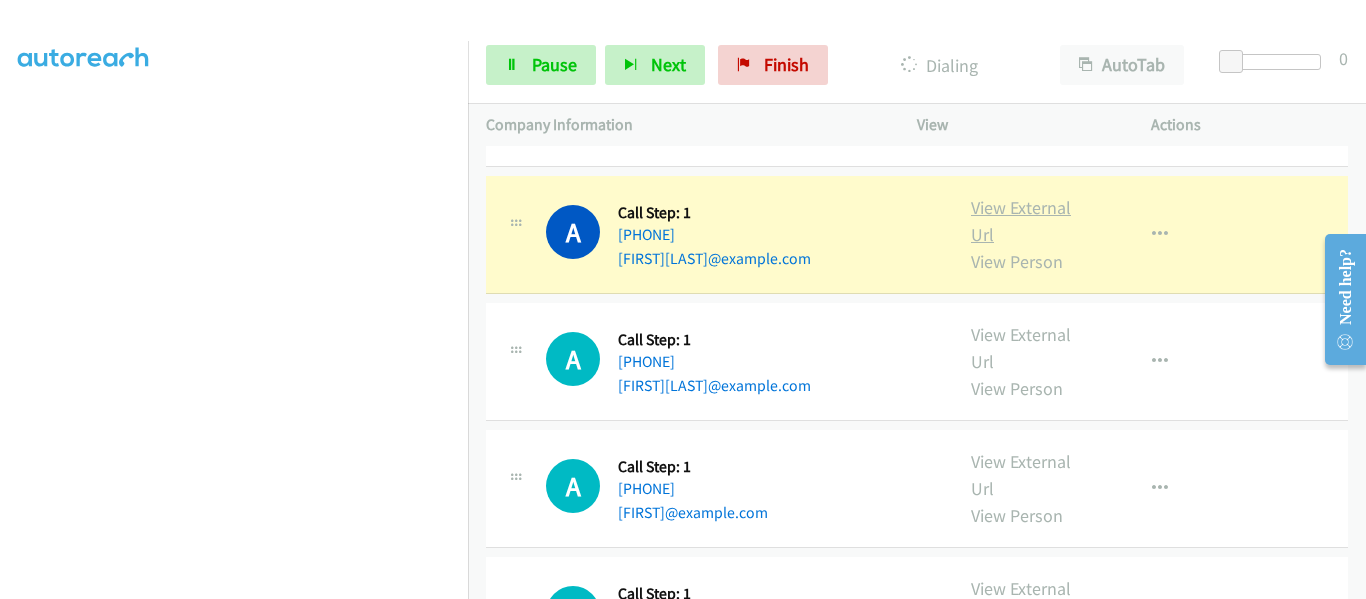 click on "View External Url" at bounding box center [1021, 221] 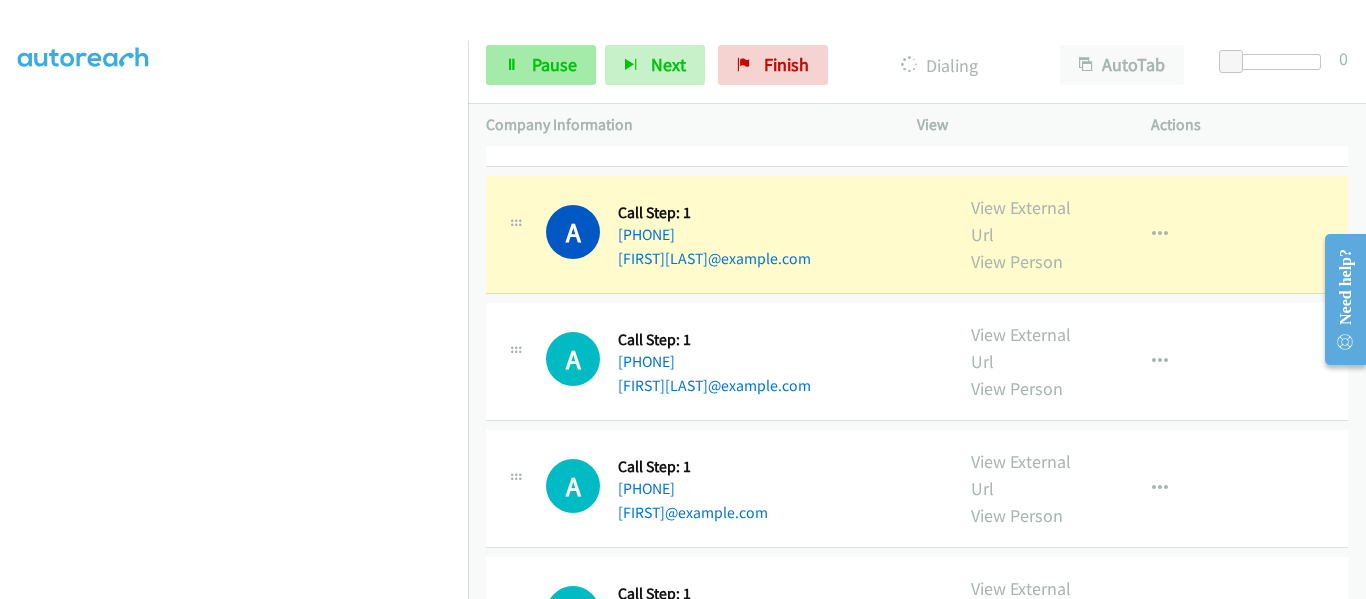 click on "Pause" at bounding box center (554, 64) 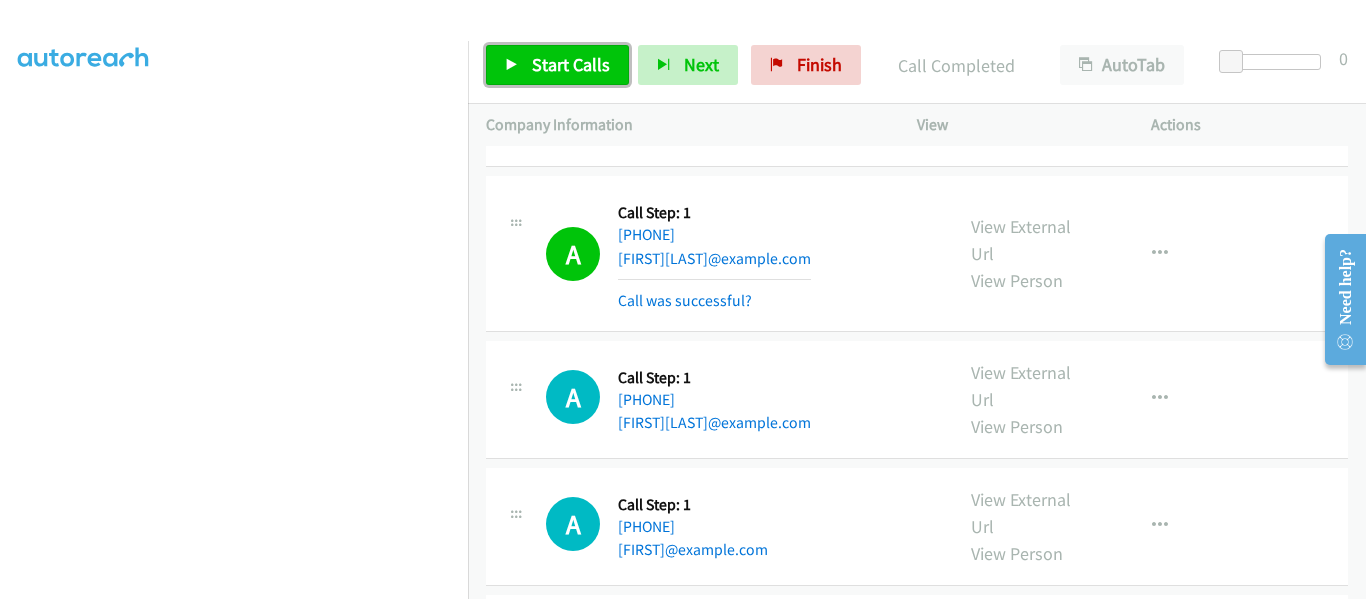 click on "Start Calls" at bounding box center (557, 65) 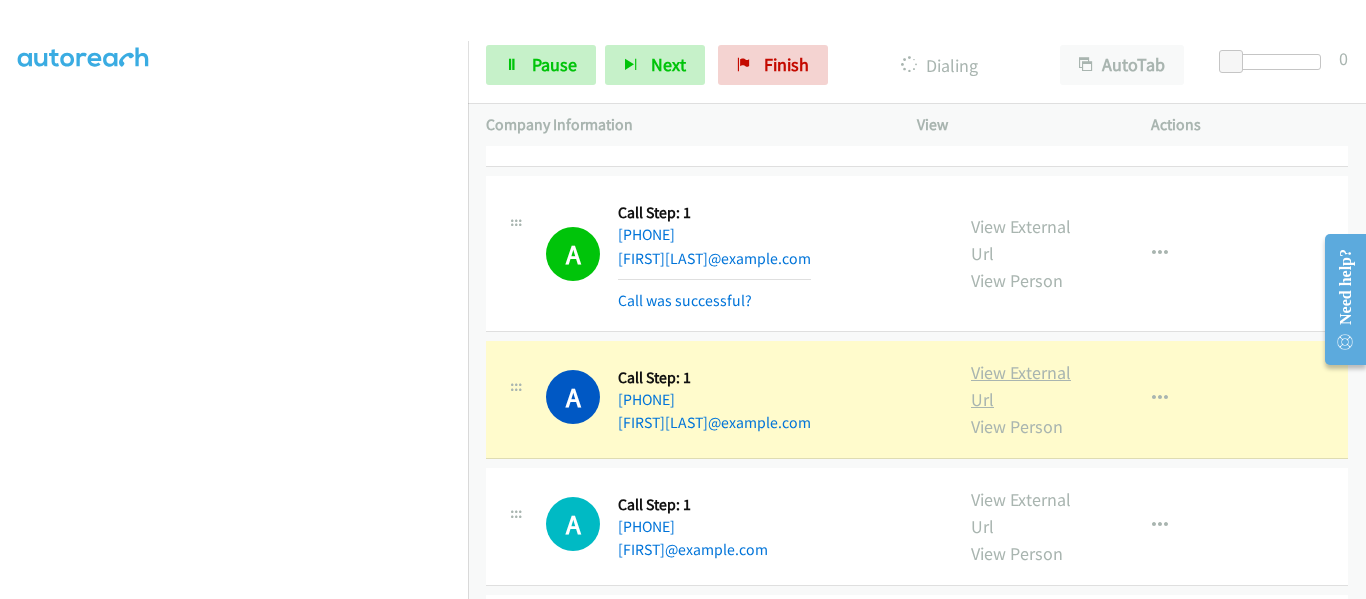click on "View External Url" at bounding box center (1021, 386) 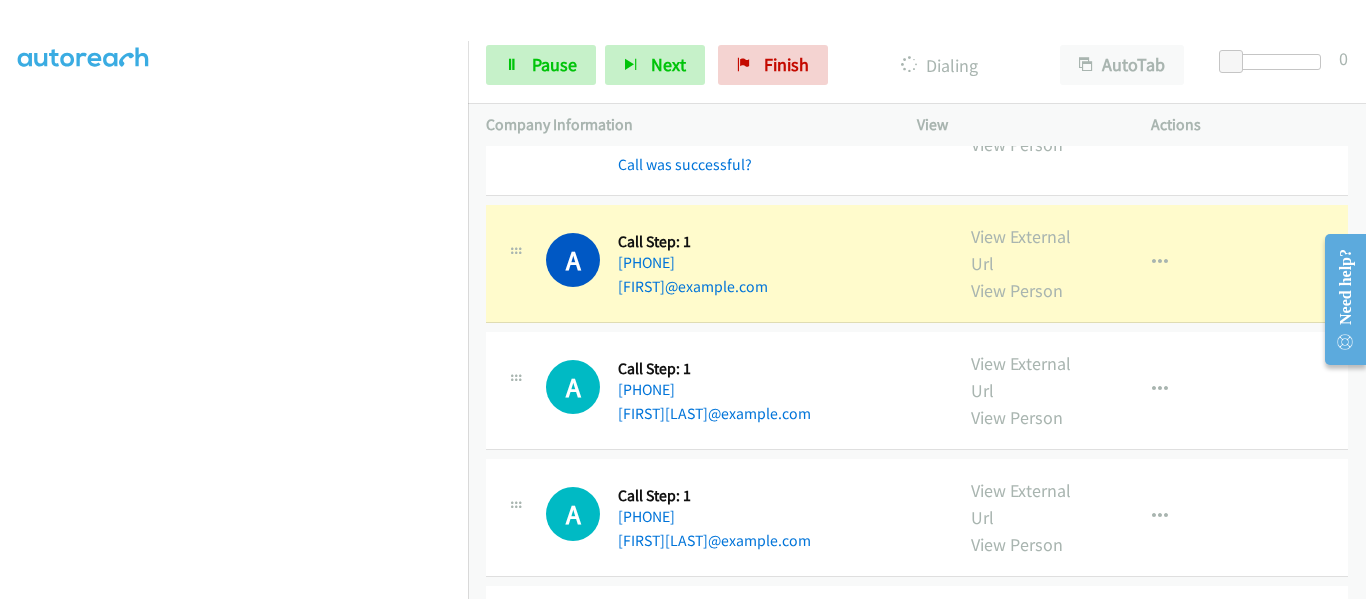 scroll, scrollTop: 5338, scrollLeft: 0, axis: vertical 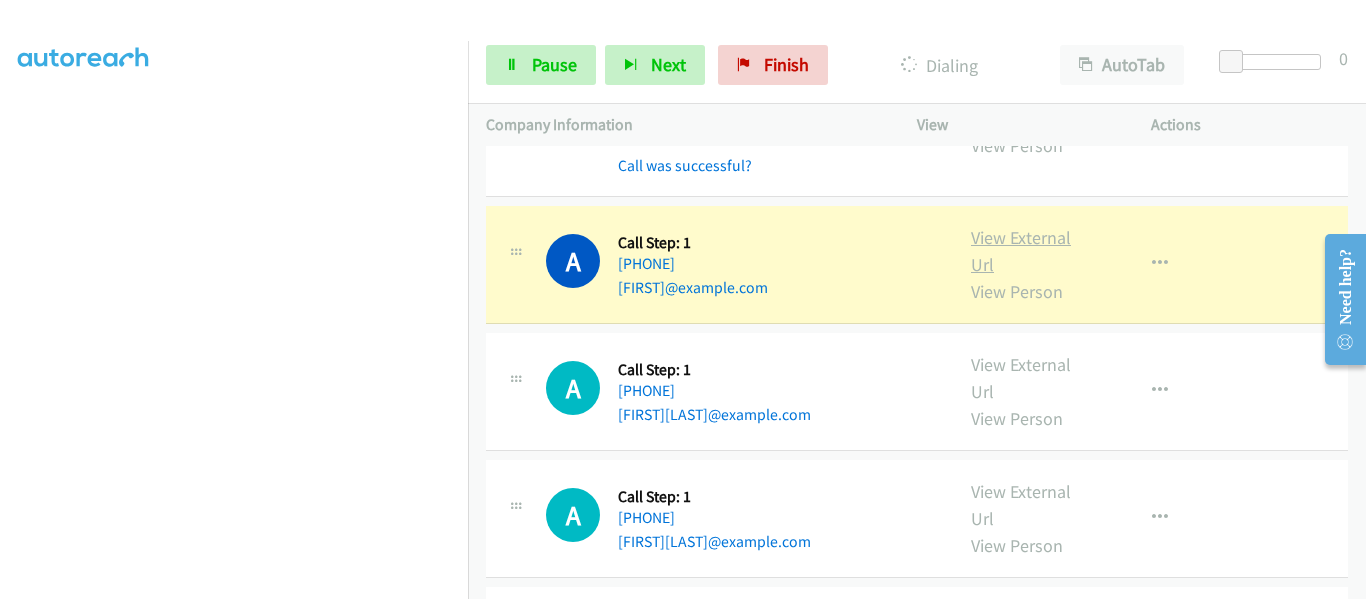 click on "View External Url" at bounding box center (1021, 251) 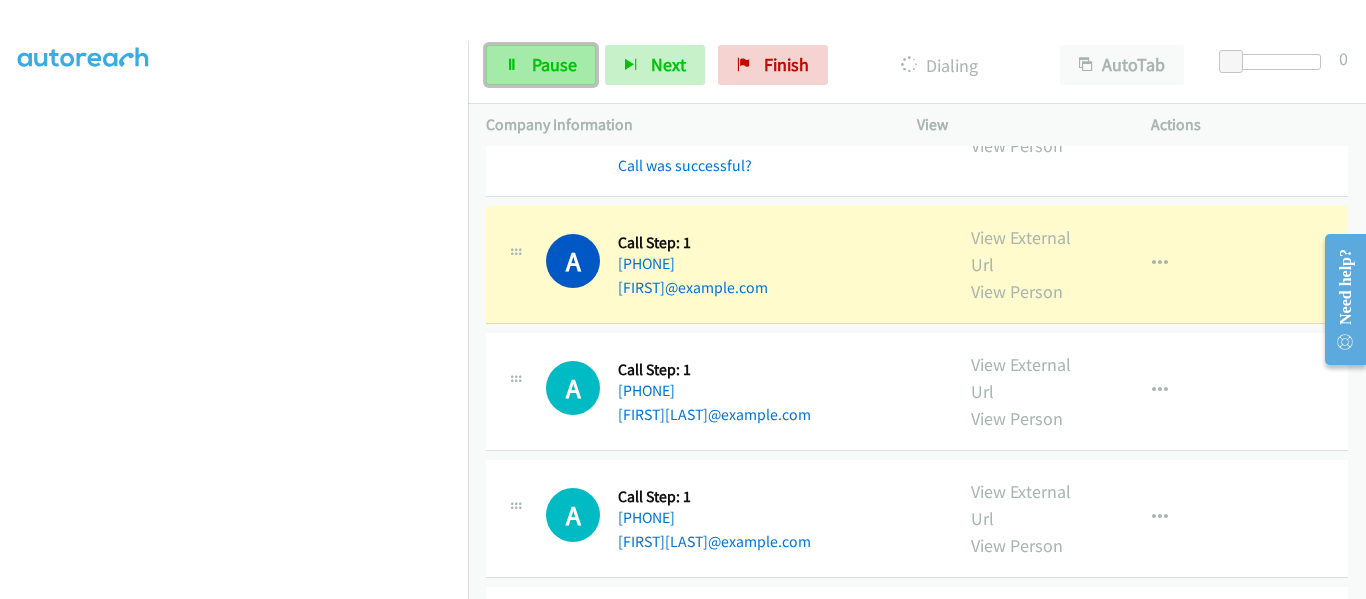 click on "Pause" at bounding box center [541, 65] 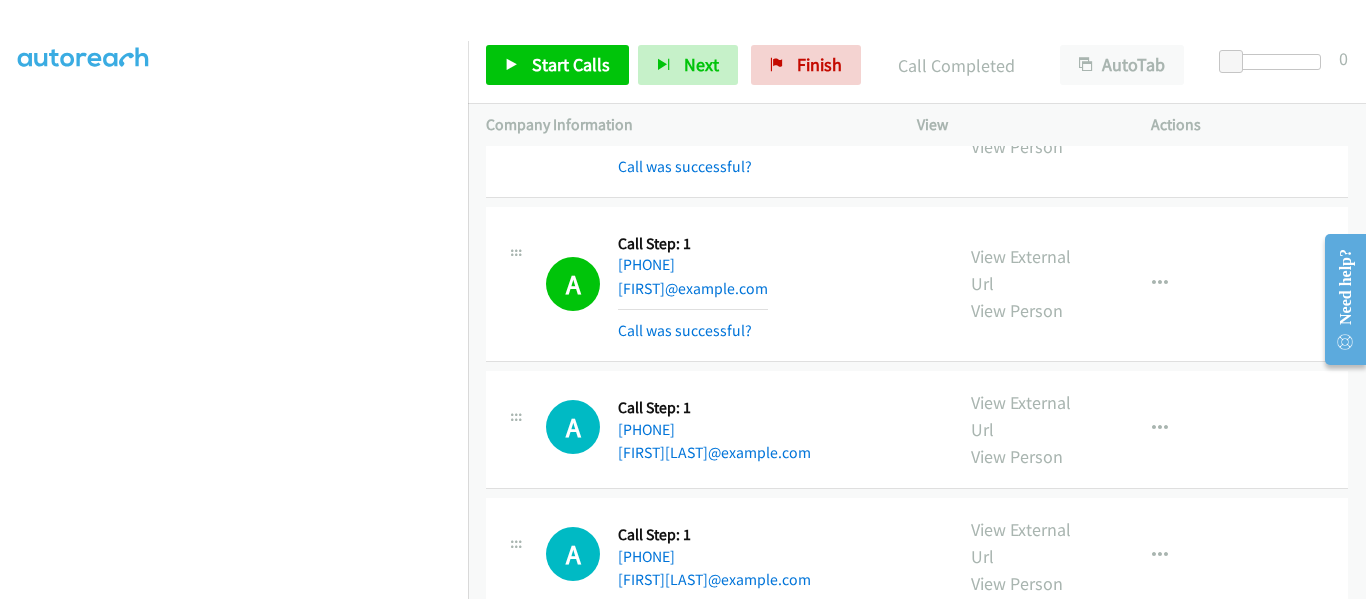scroll, scrollTop: 5338, scrollLeft: 0, axis: vertical 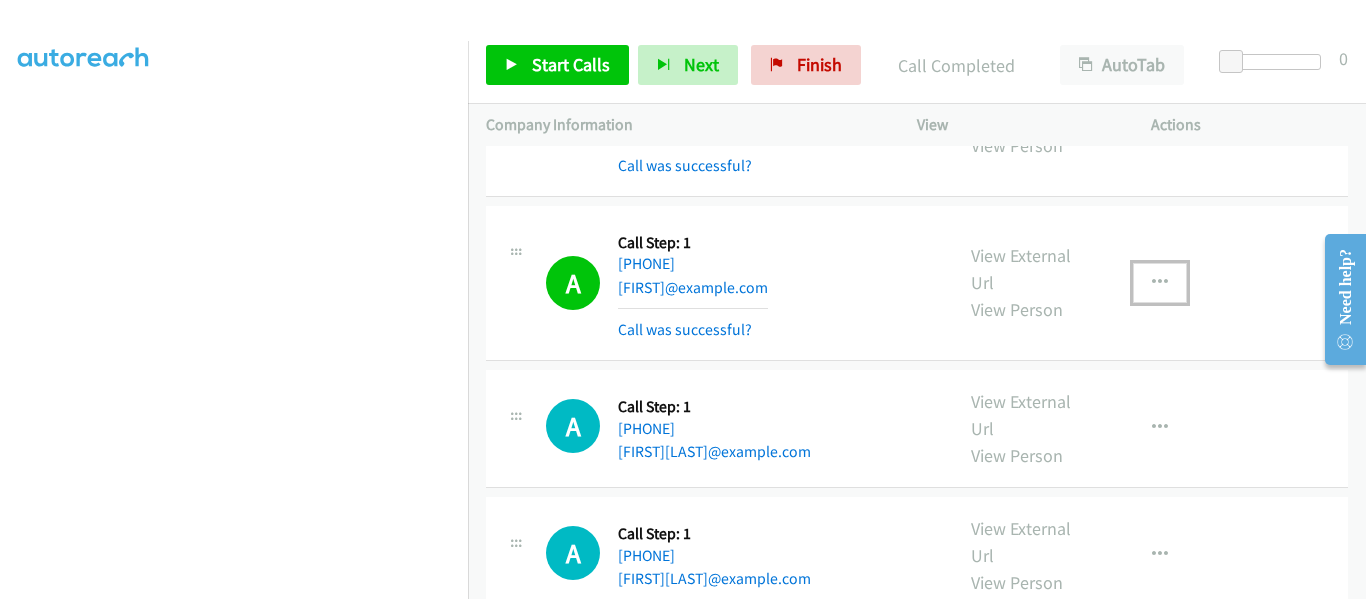 click at bounding box center (1160, 283) 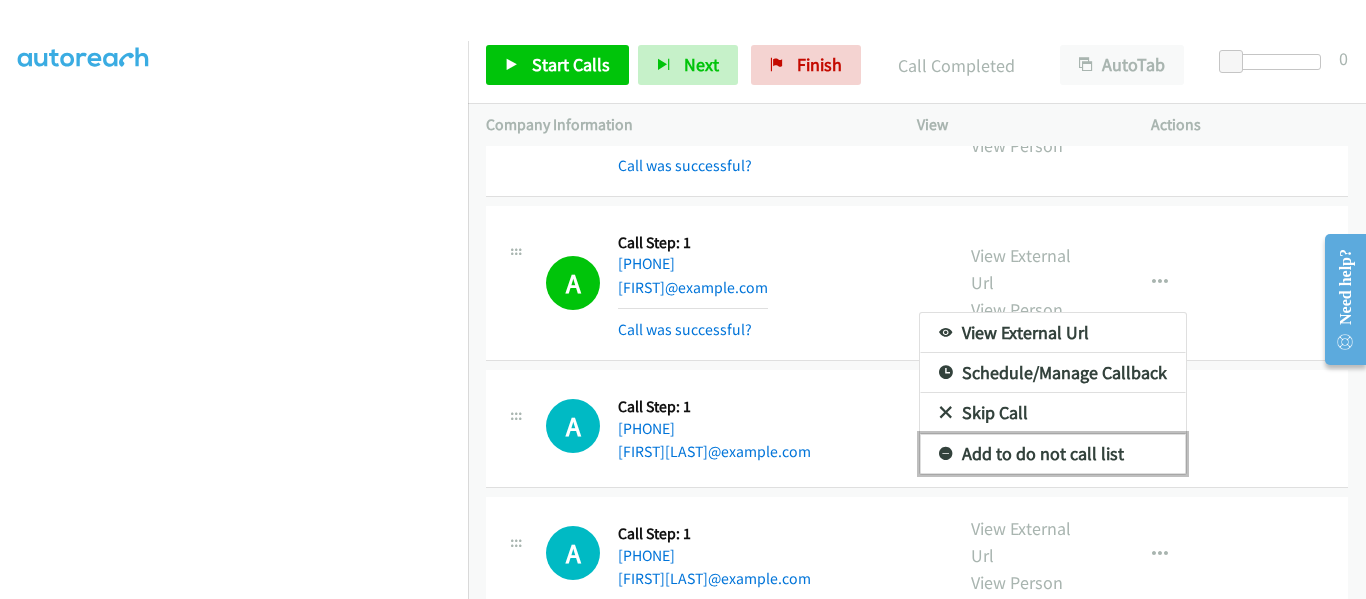 click on "Add to do not call list" at bounding box center (1053, 454) 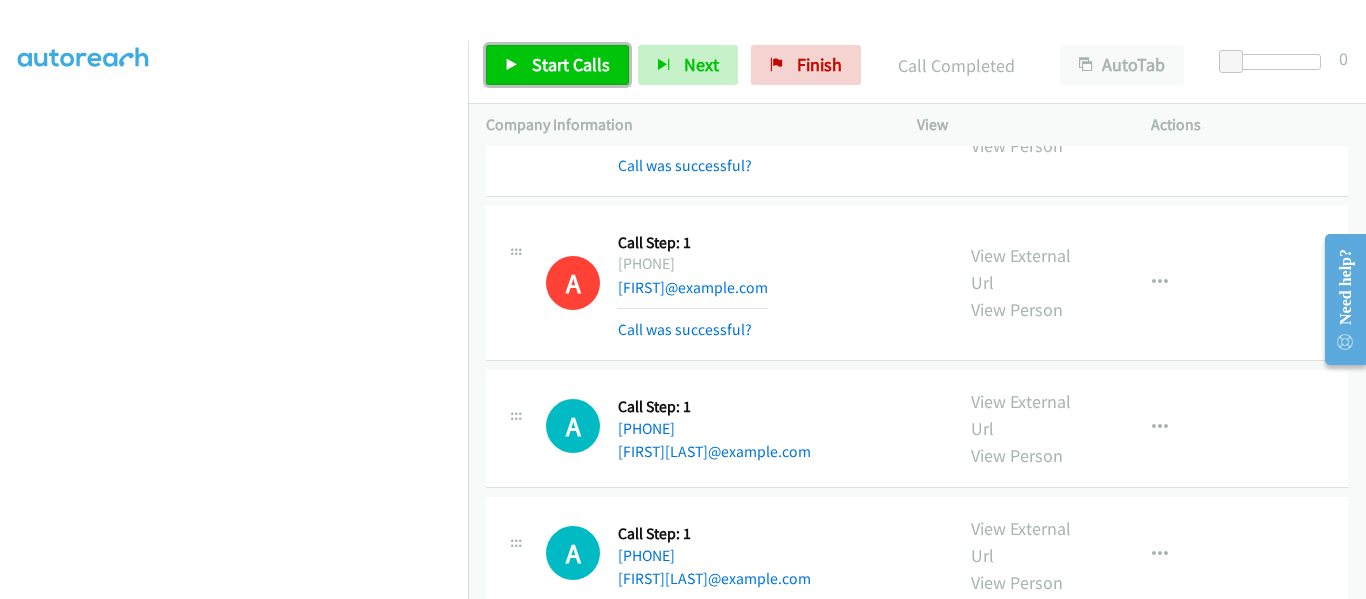 click on "Start Calls" at bounding box center [557, 65] 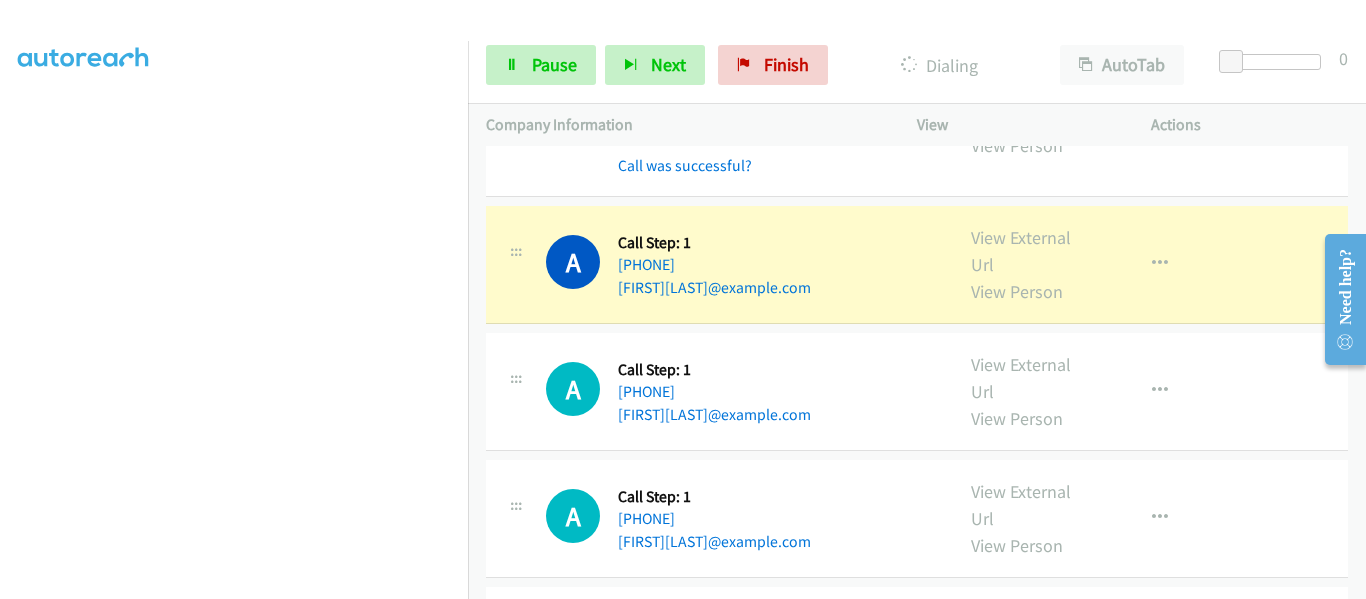 scroll, scrollTop: 5538, scrollLeft: 0, axis: vertical 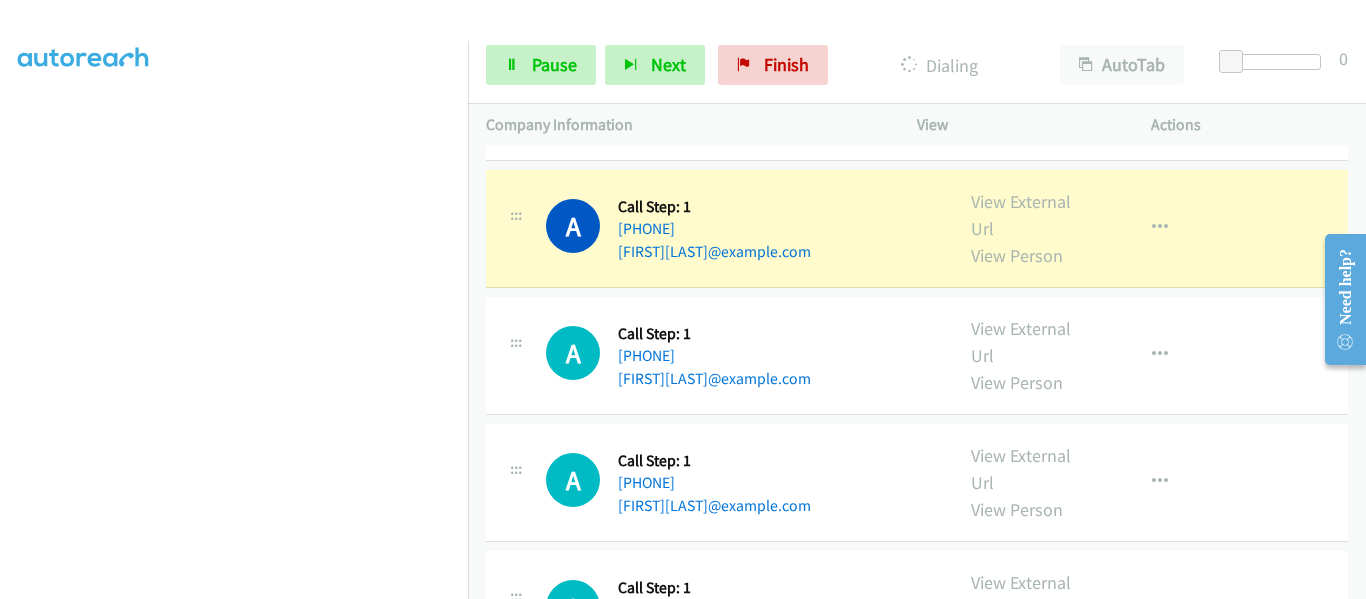 click on "View External Url
View Person" at bounding box center [1034, 228] 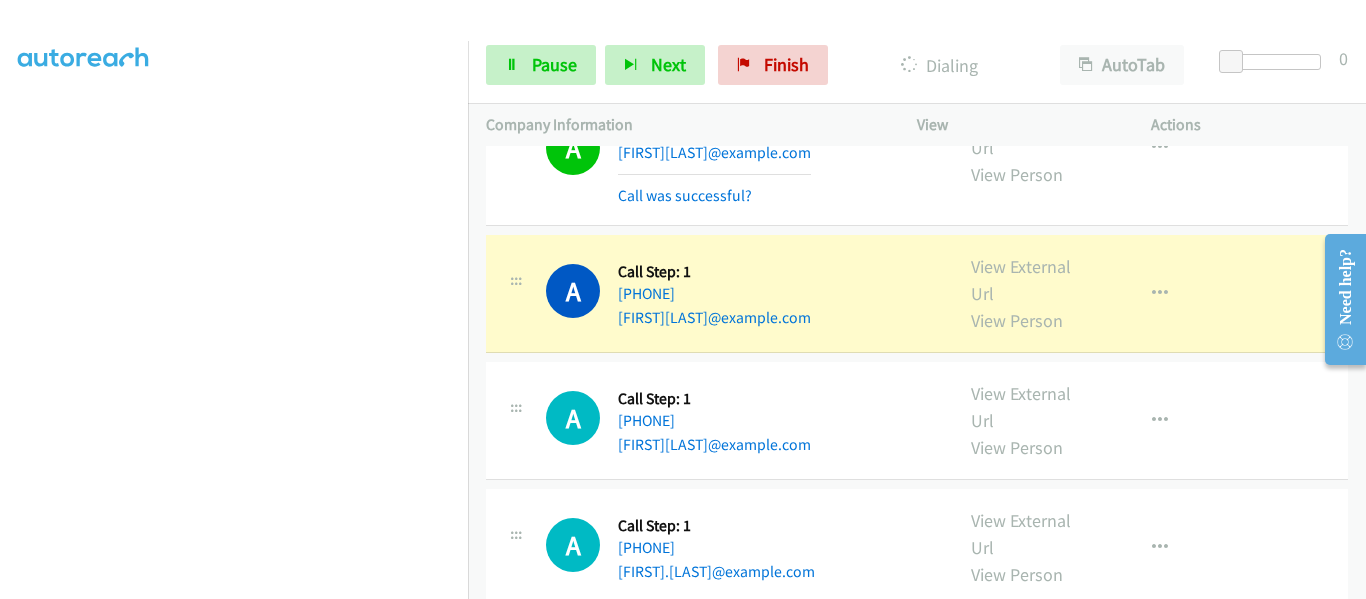 scroll, scrollTop: 5838, scrollLeft: 0, axis: vertical 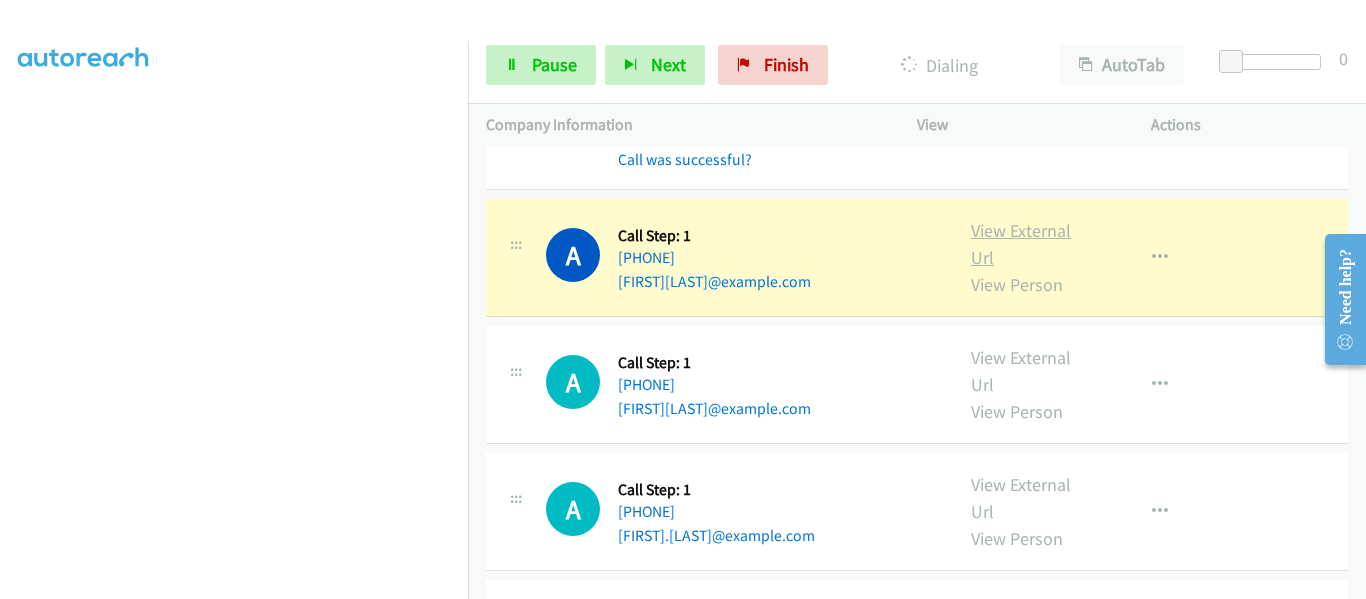 click on "View External Url" at bounding box center [1021, 244] 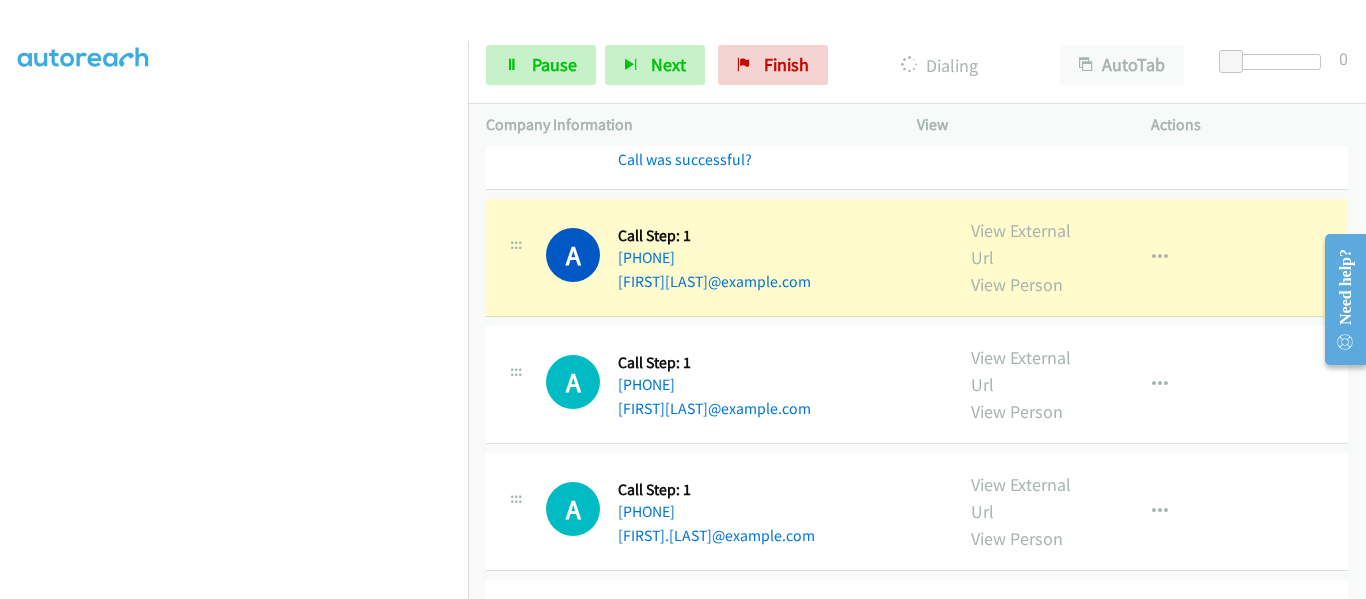 scroll, scrollTop: 5938, scrollLeft: 0, axis: vertical 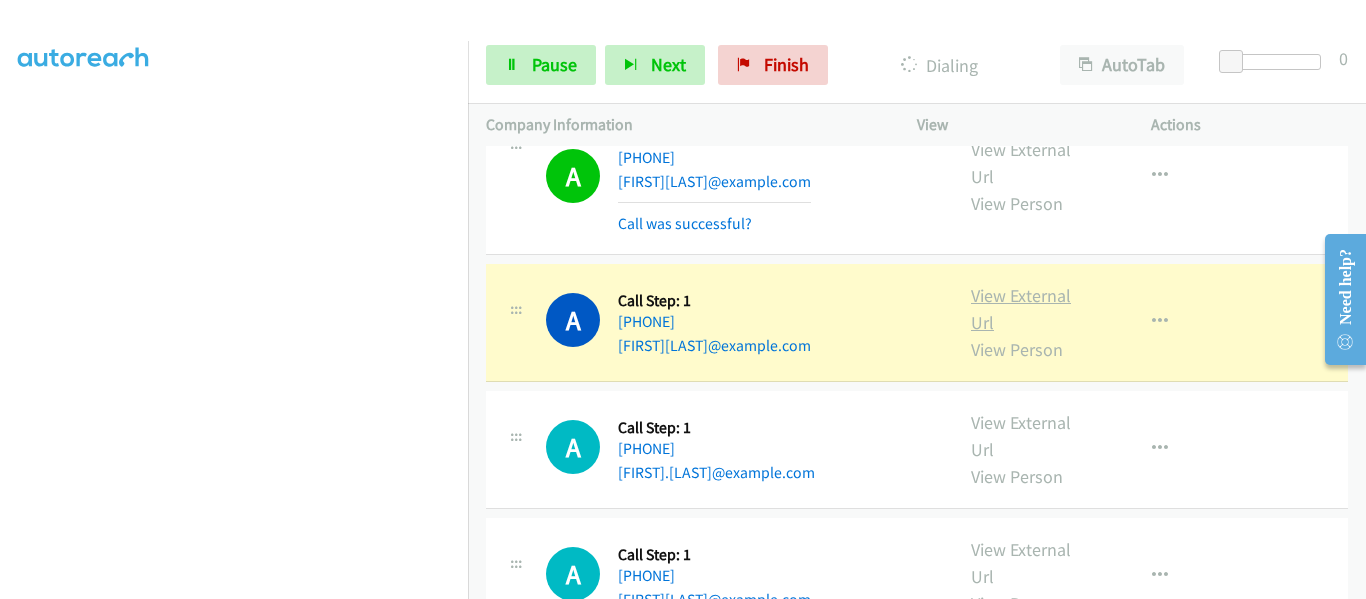 click on "View External Url" at bounding box center [1021, 309] 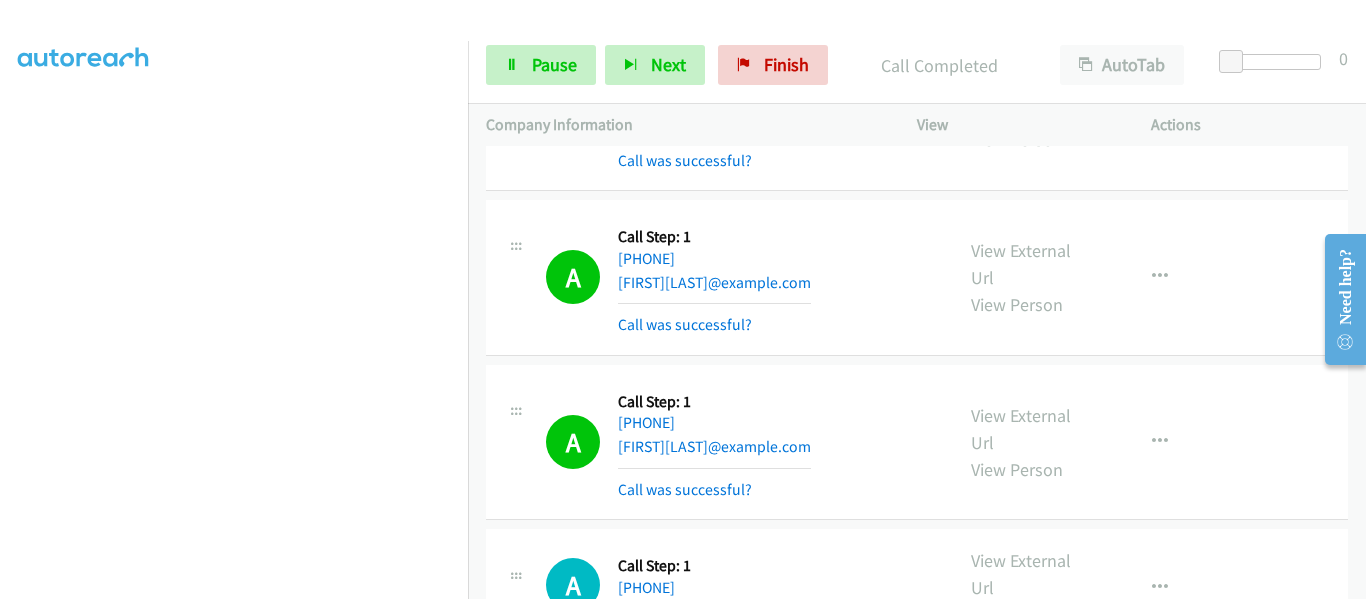 scroll, scrollTop: 5838, scrollLeft: 0, axis: vertical 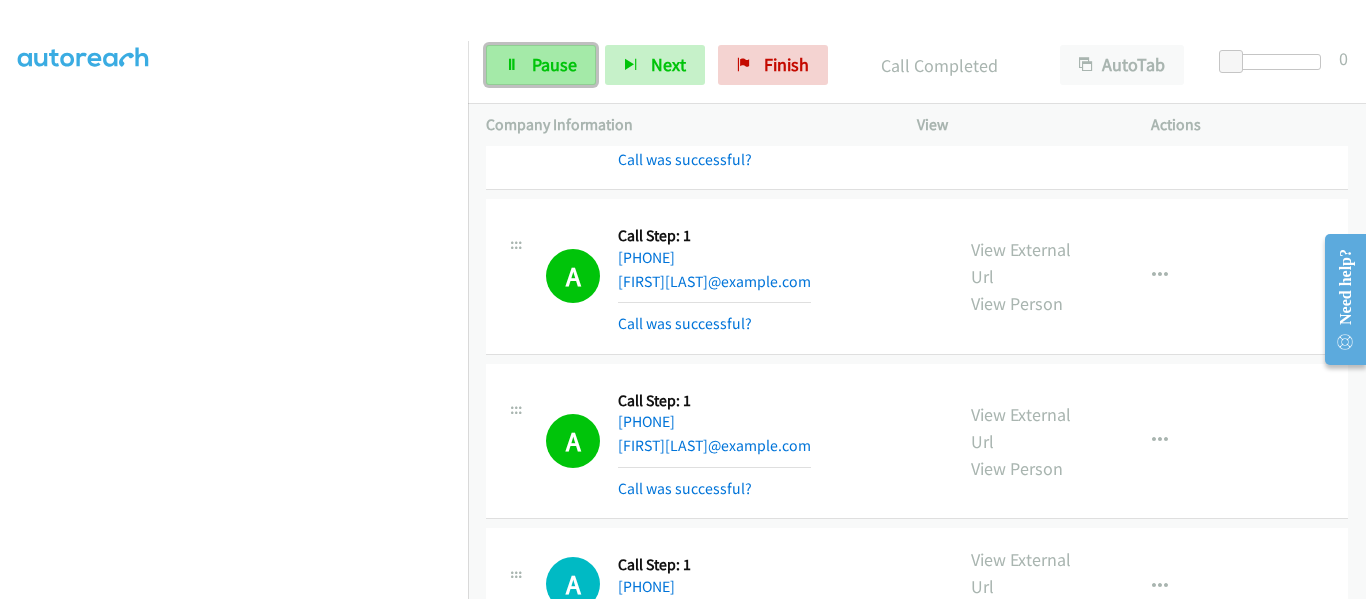 click at bounding box center [512, 66] 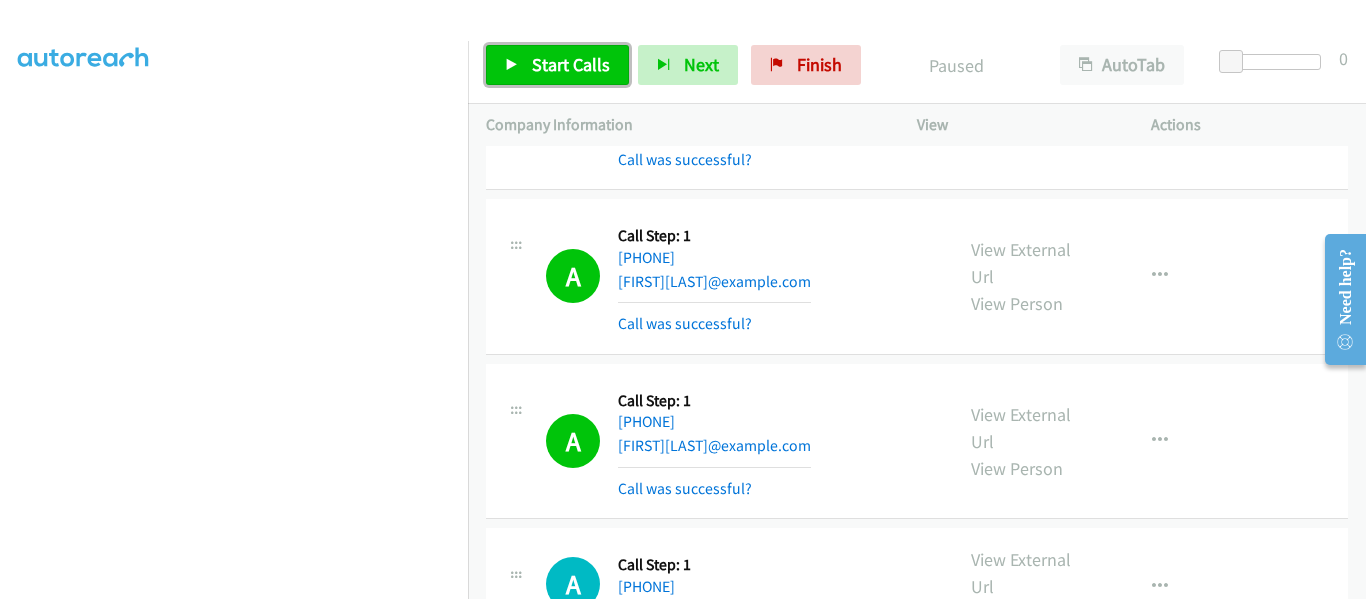 click at bounding box center (512, 66) 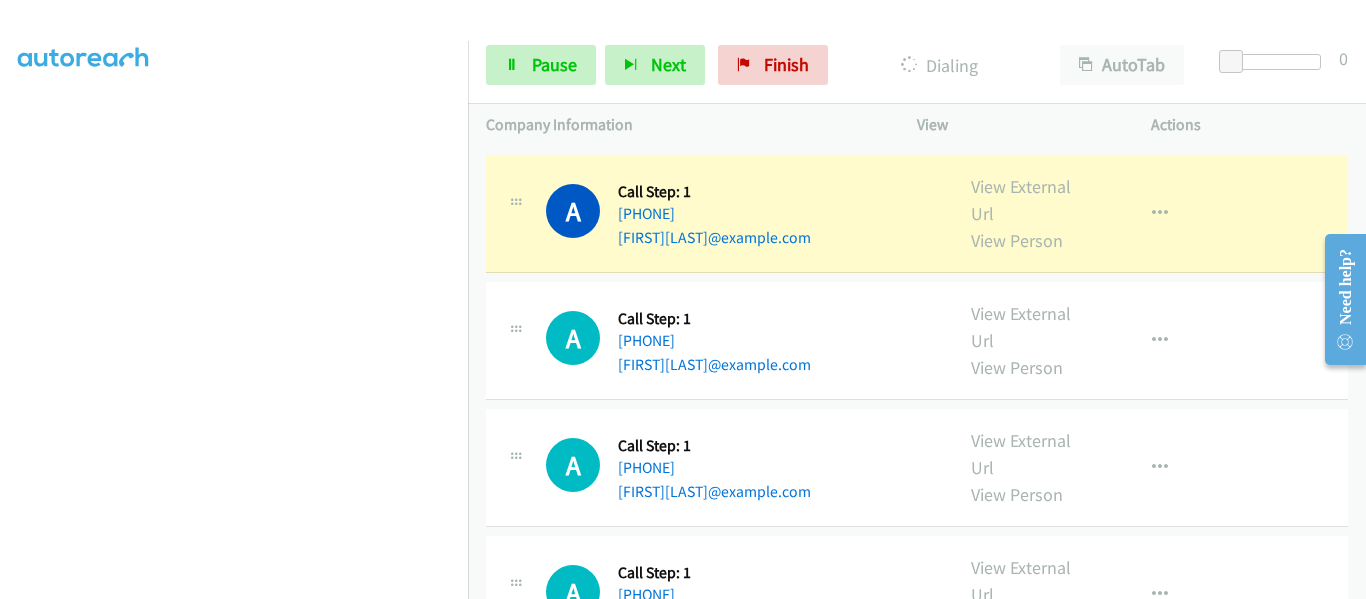 scroll, scrollTop: 6238, scrollLeft: 0, axis: vertical 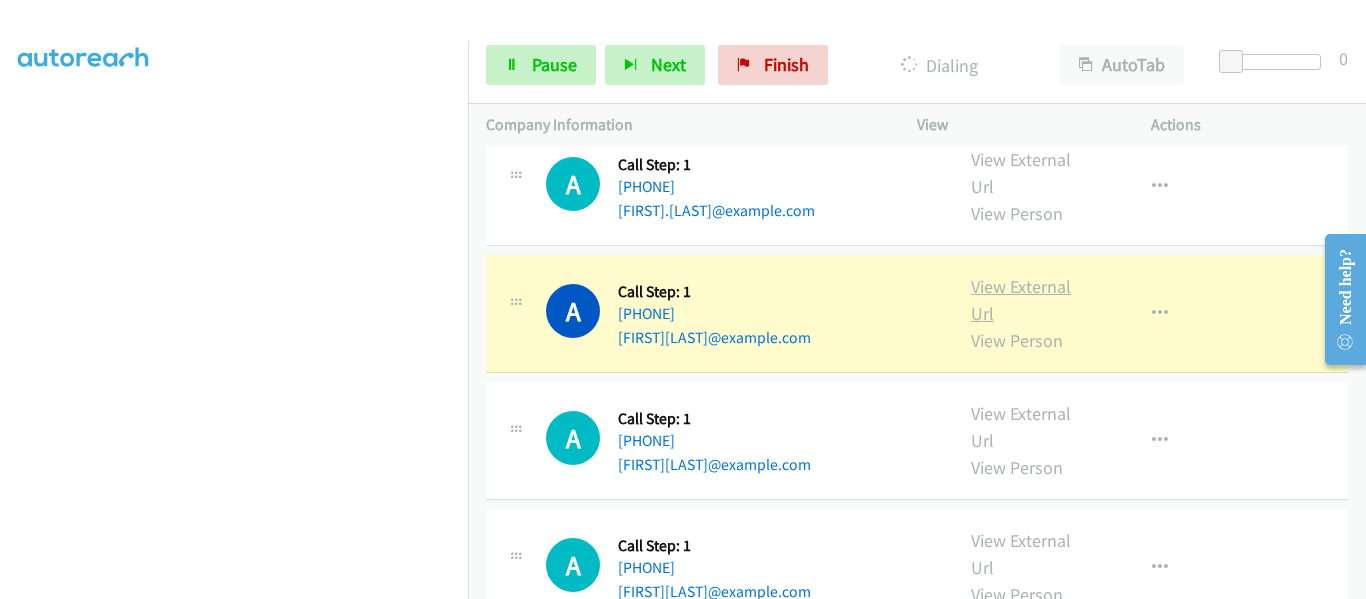 click on "View External Url" at bounding box center (1021, 300) 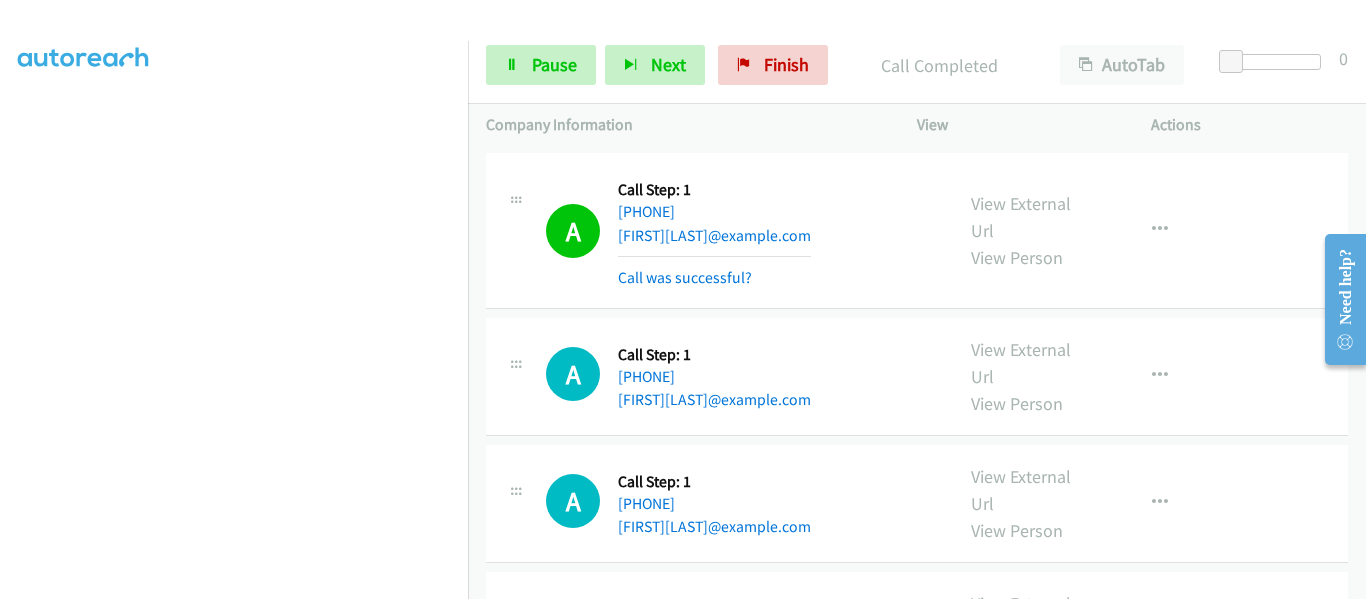 scroll, scrollTop: 6438, scrollLeft: 0, axis: vertical 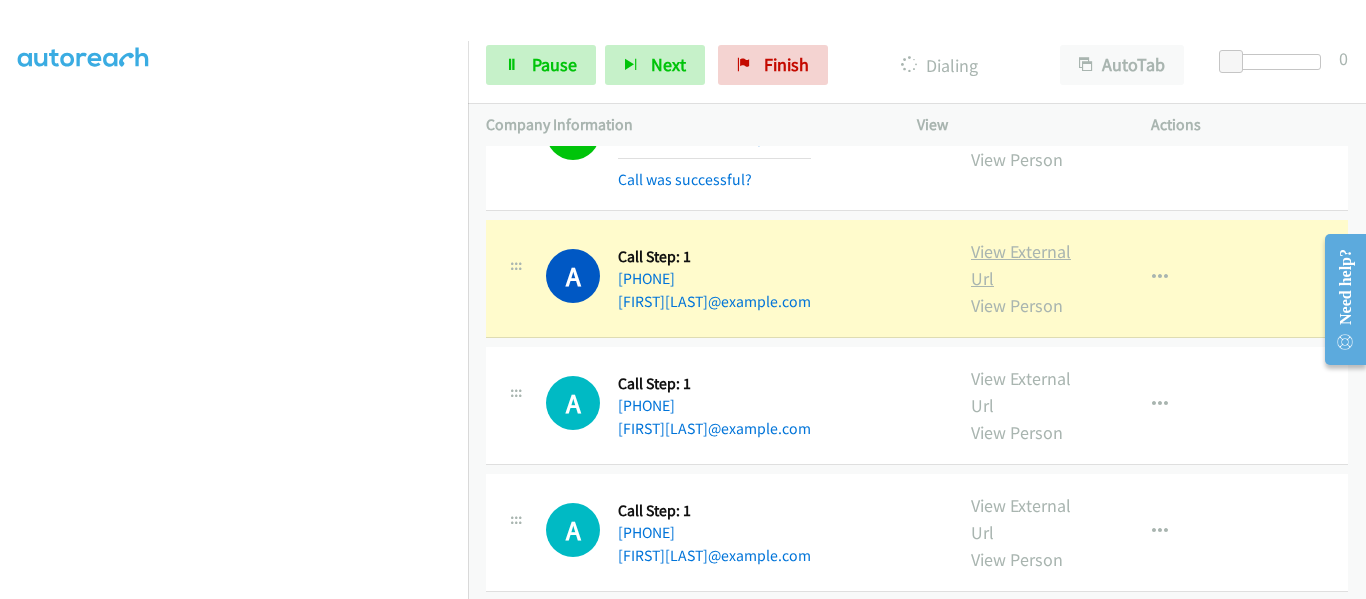 click on "View External Url" at bounding box center (1021, 265) 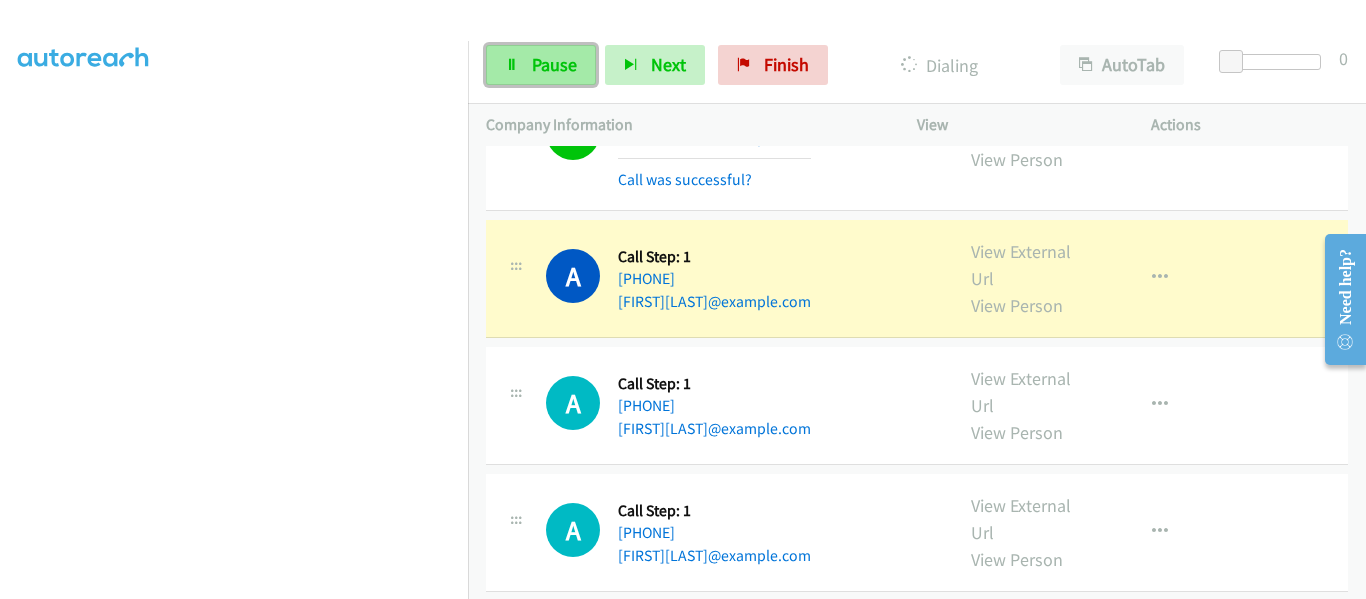 click on "Pause" at bounding box center [554, 64] 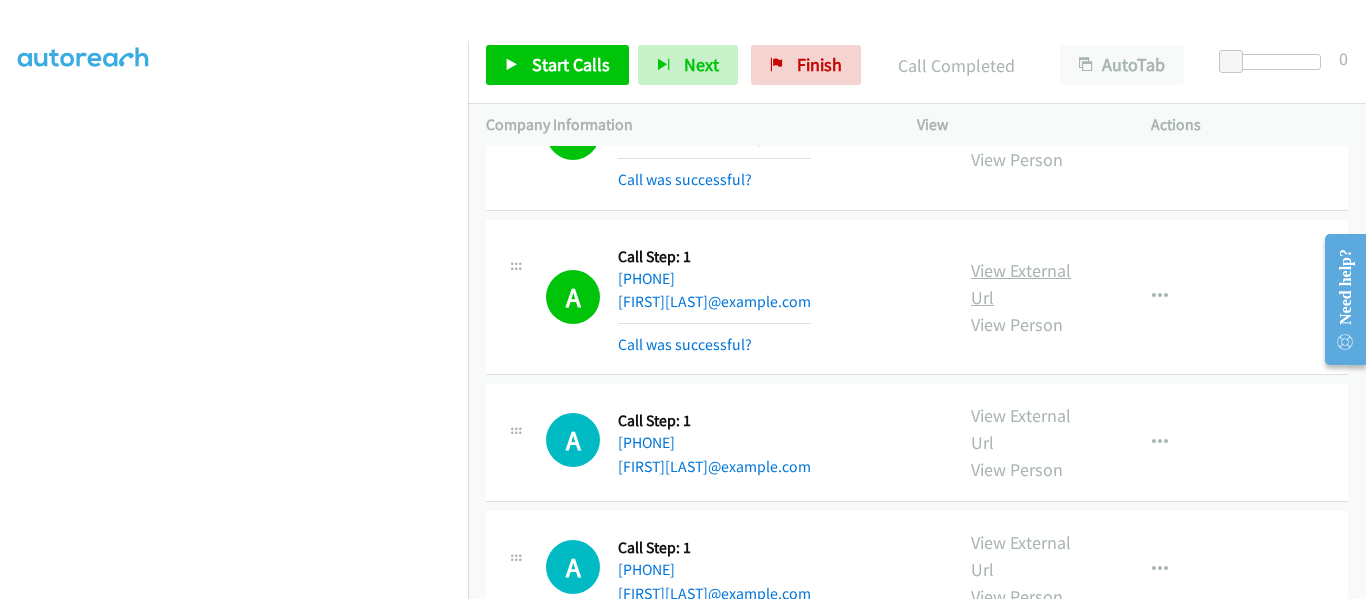 click on "View External Url" at bounding box center (1021, 284) 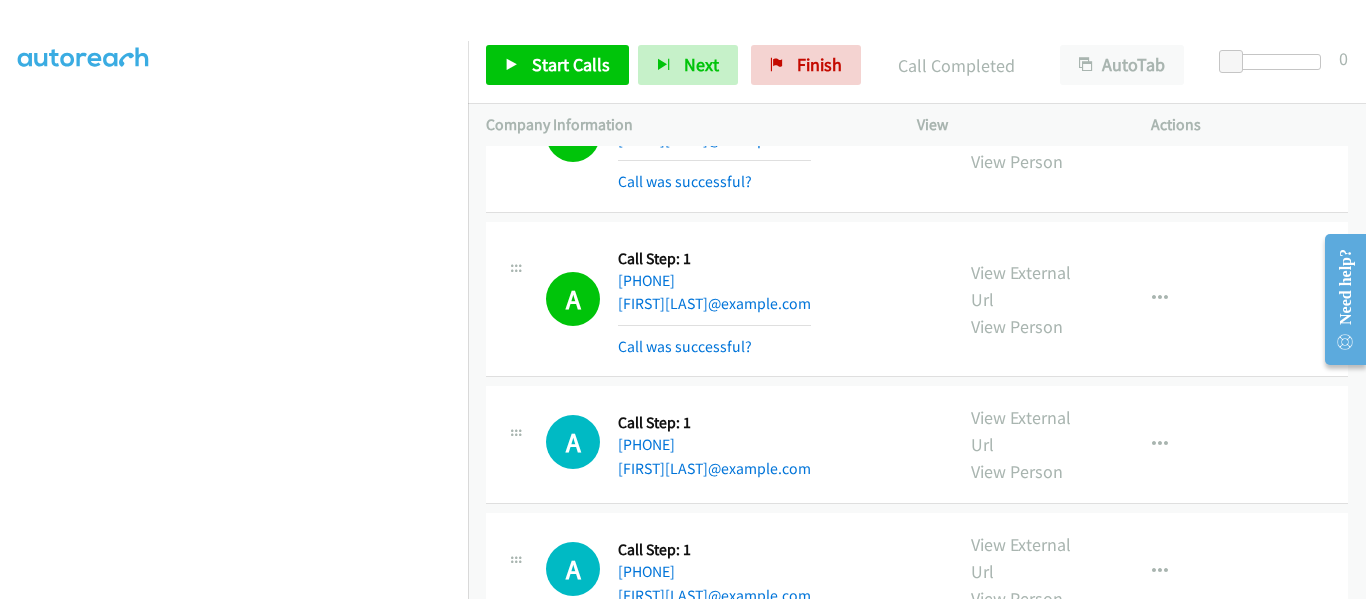 scroll, scrollTop: 6438, scrollLeft: 0, axis: vertical 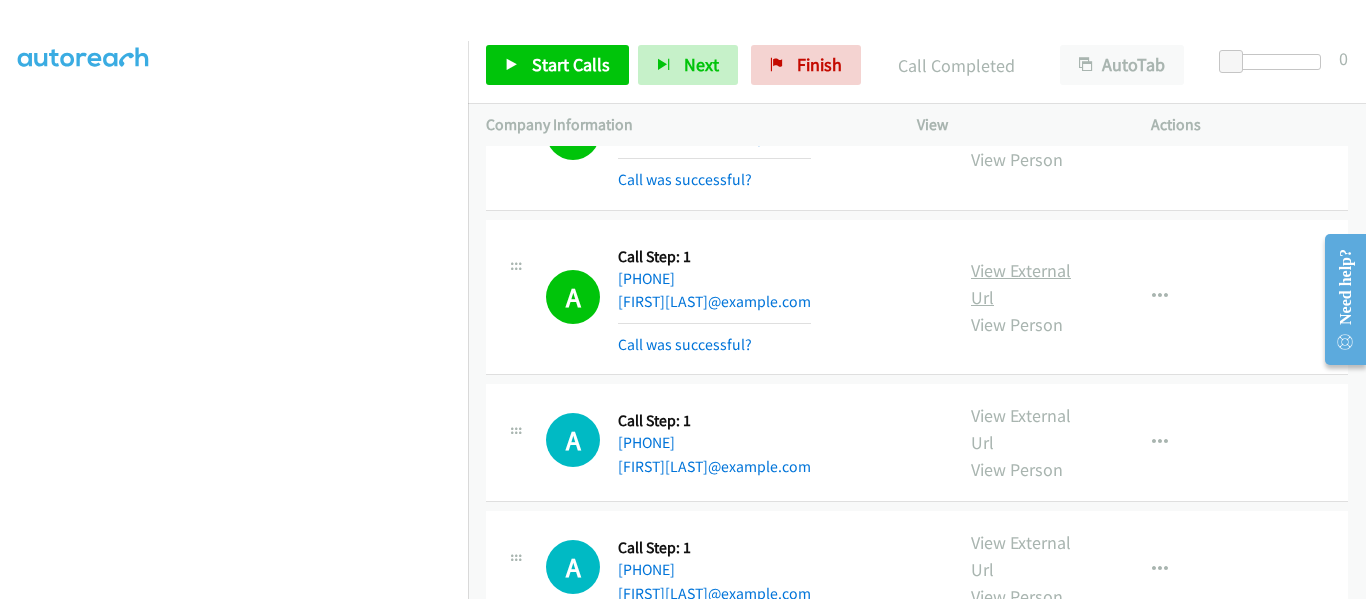 click on "View External Url" at bounding box center (1021, 284) 